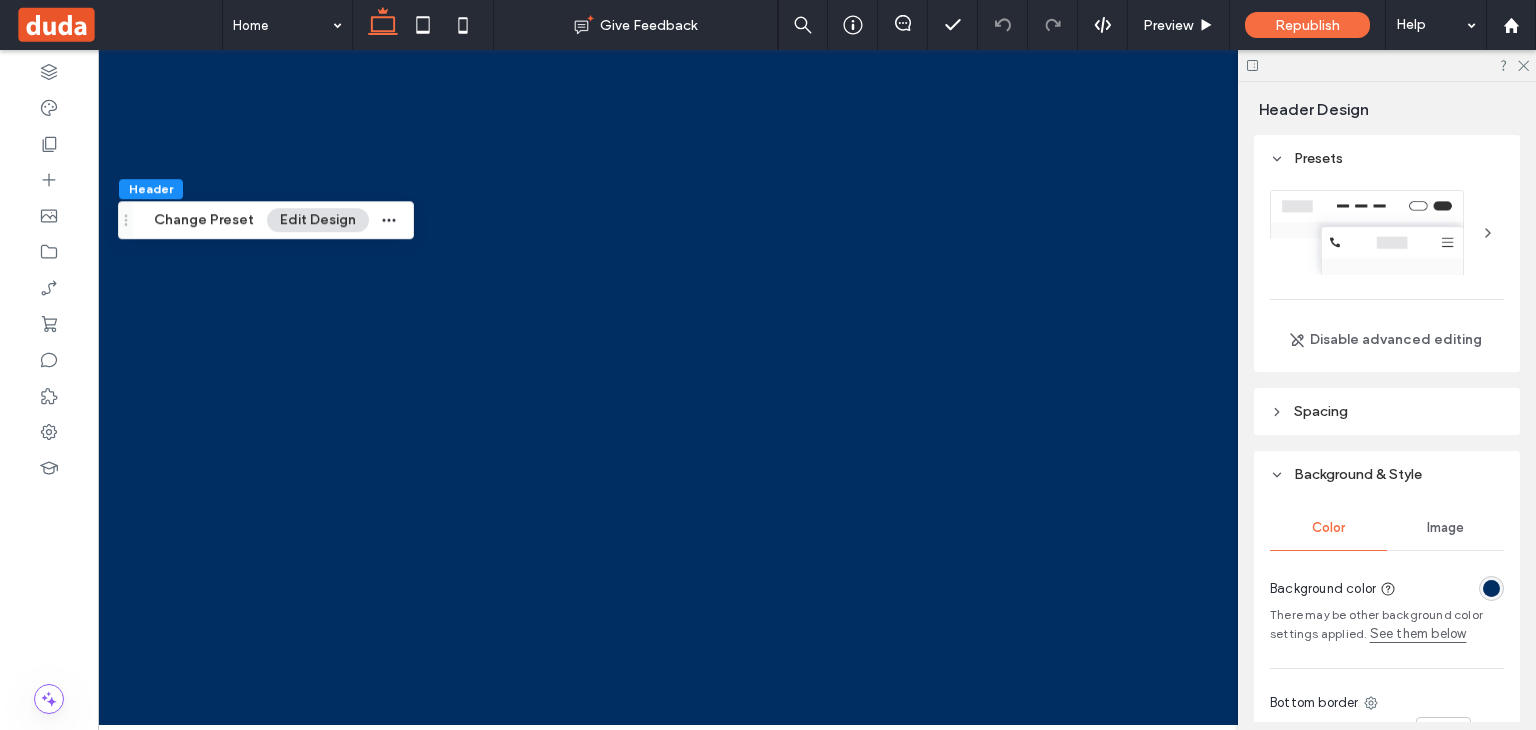 scroll, scrollTop: 0, scrollLeft: 0, axis: both 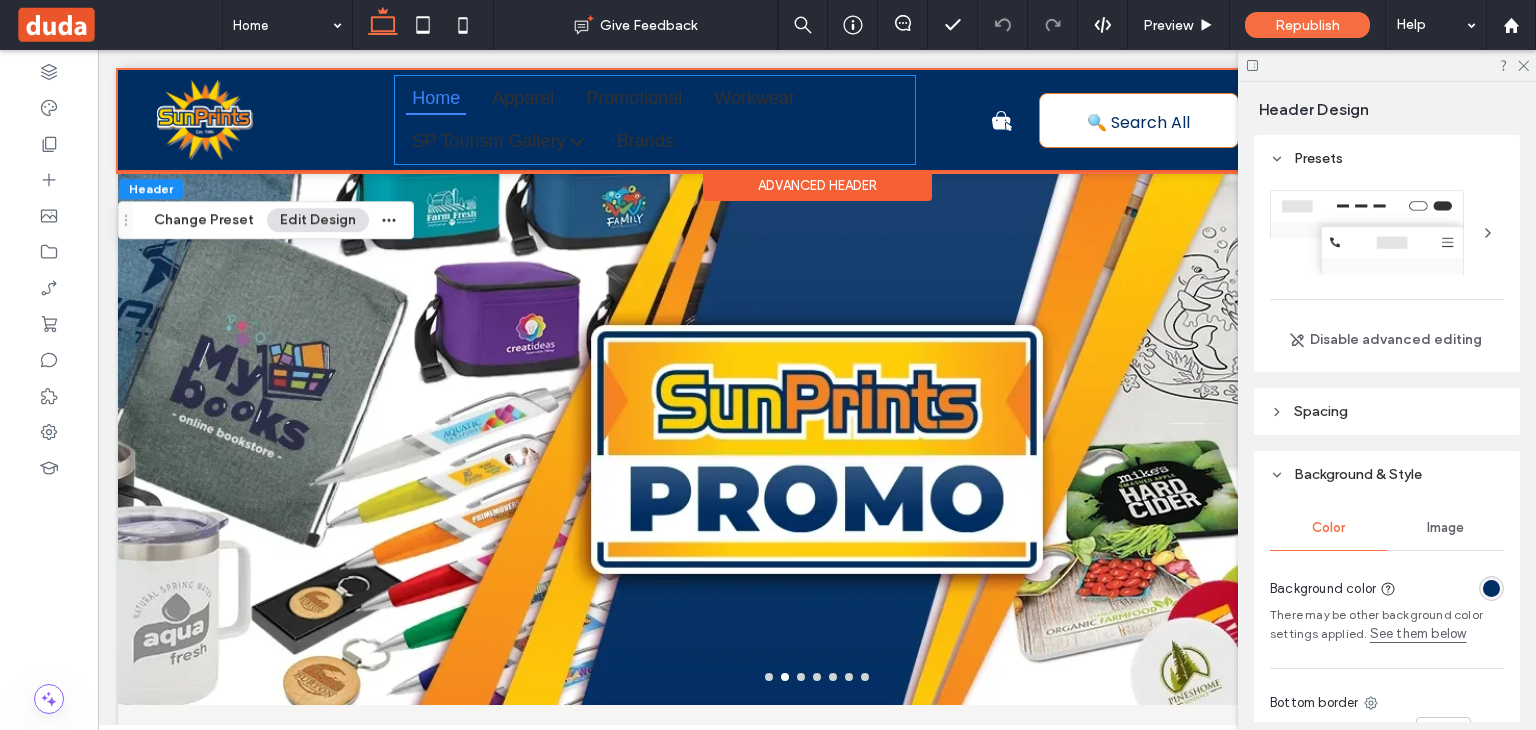 click on "Home
Apparel
Title
Search All Apparel
Shirts & Tops
Tee-Shirts, Long Sleeves, Singlets, Polo Shirts, Dress Shirts
Outerwear
Outerwear" at bounding box center (654, 120) 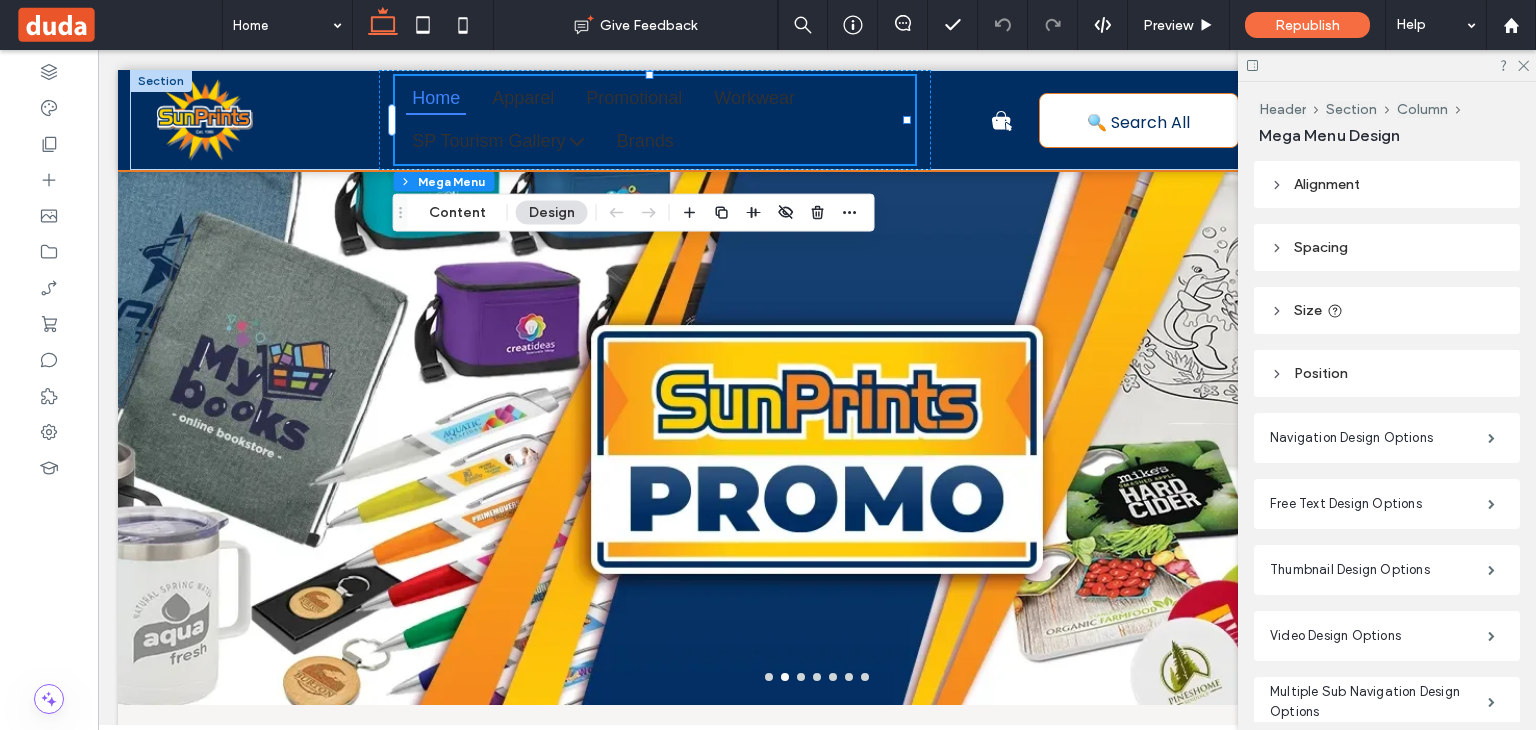 click on "Design" at bounding box center [552, 213] 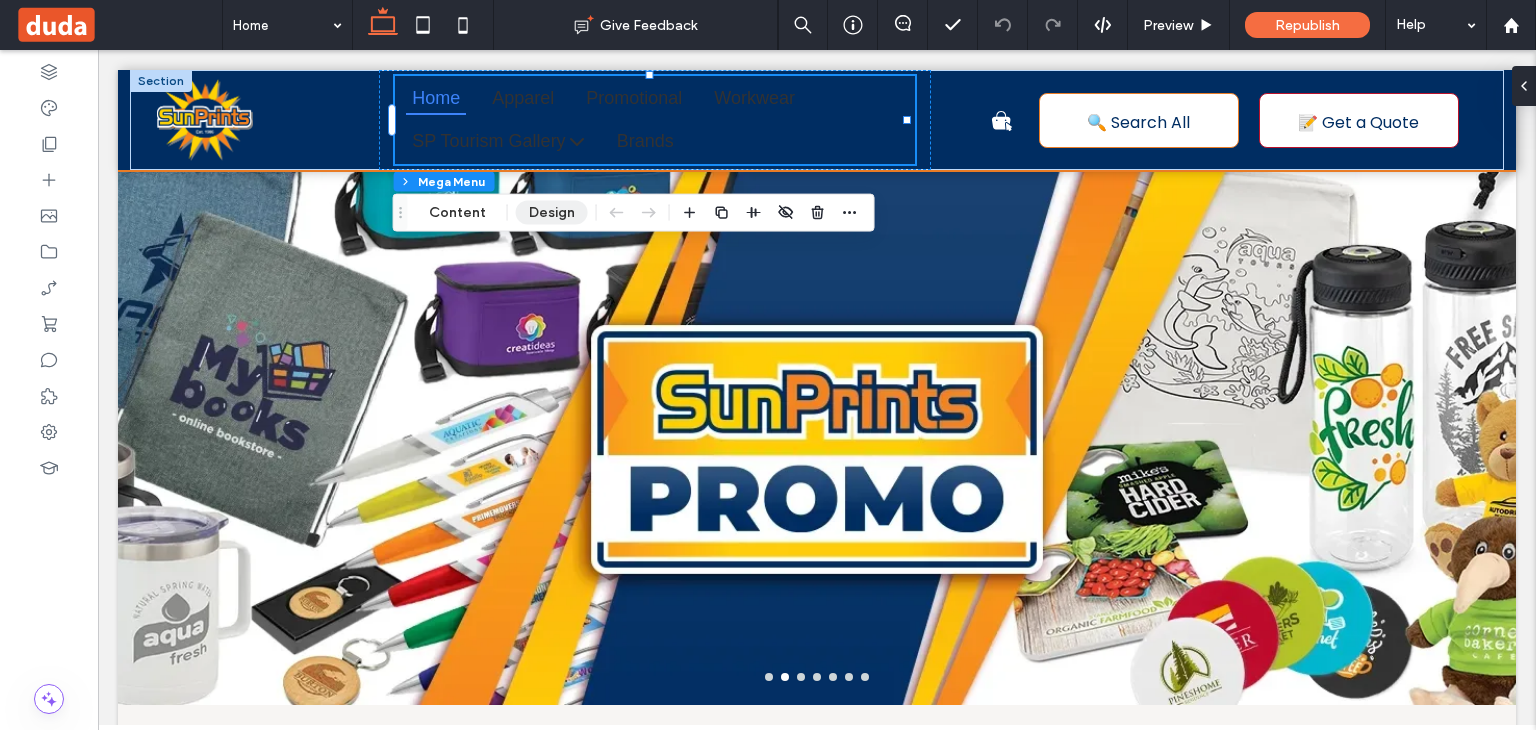 click on "Design" at bounding box center [552, 213] 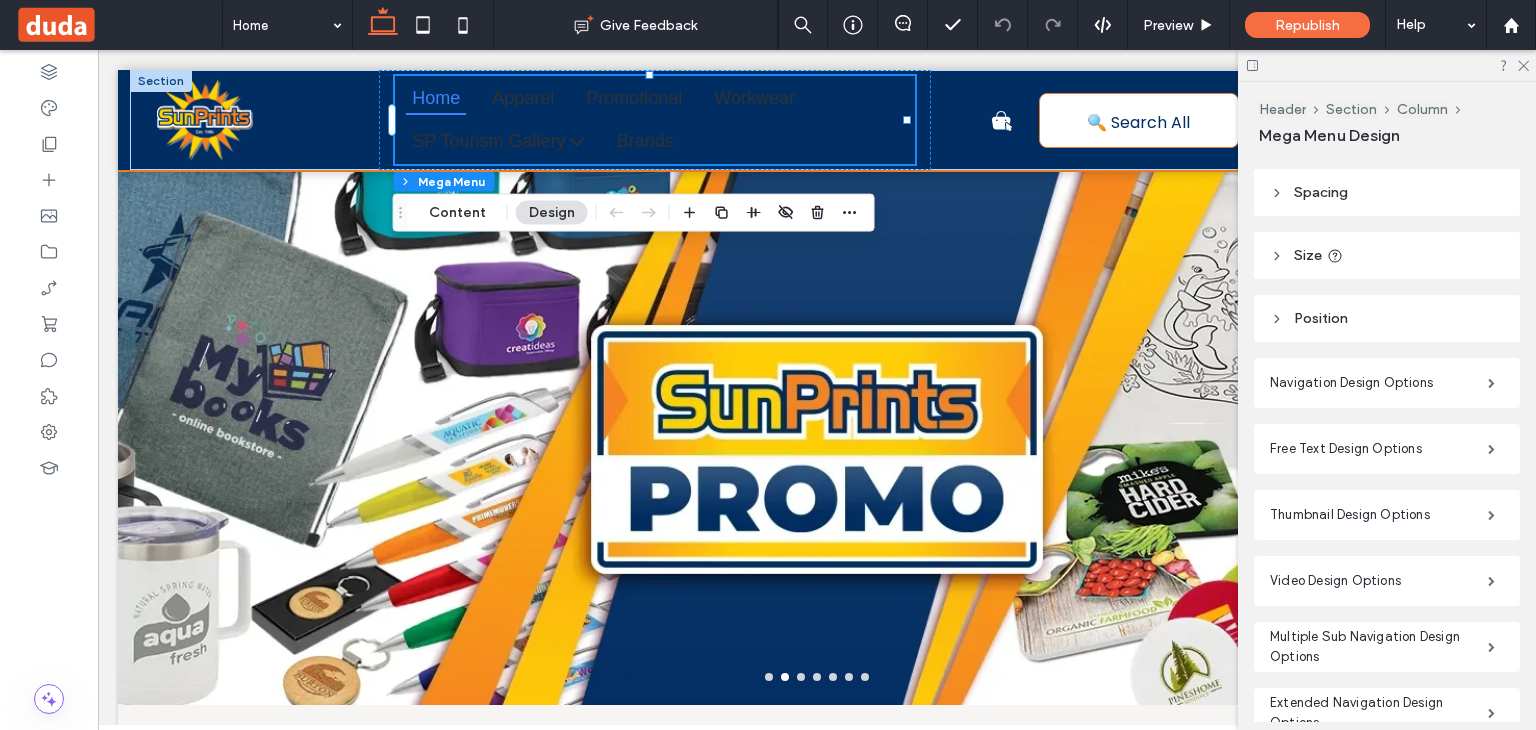 scroll, scrollTop: 56, scrollLeft: 0, axis: vertical 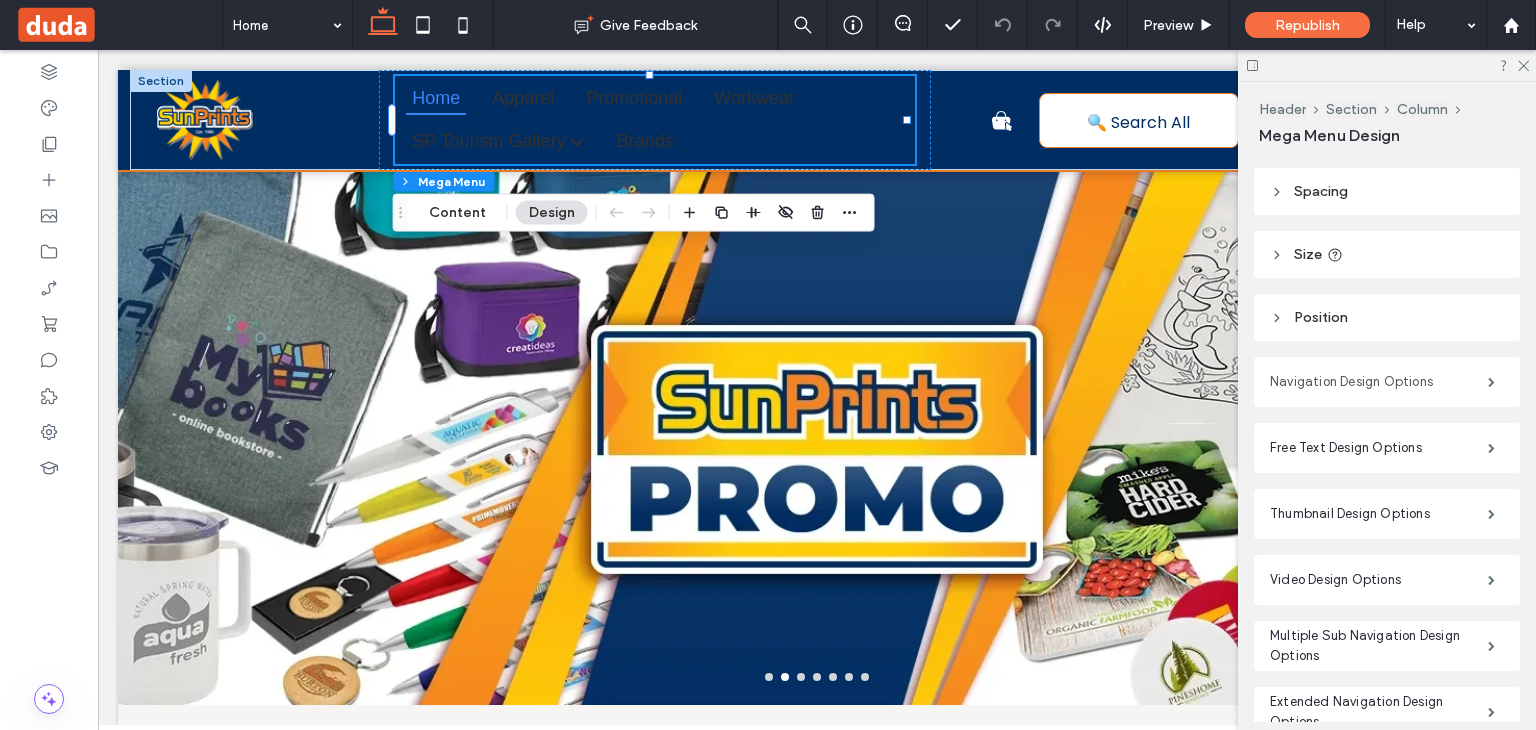 click on "Navigation Design Options" at bounding box center (1379, 382) 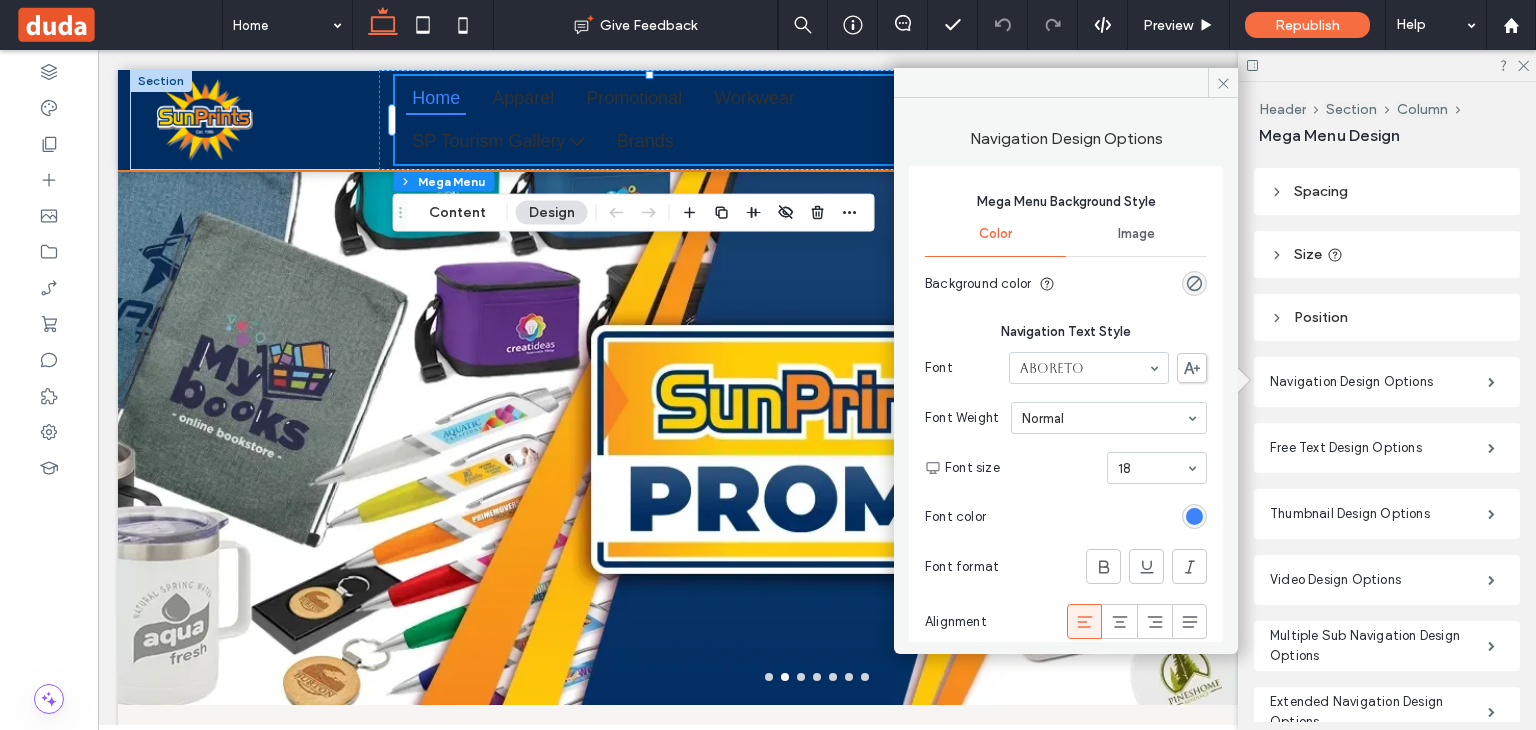 click at bounding box center [1194, 516] 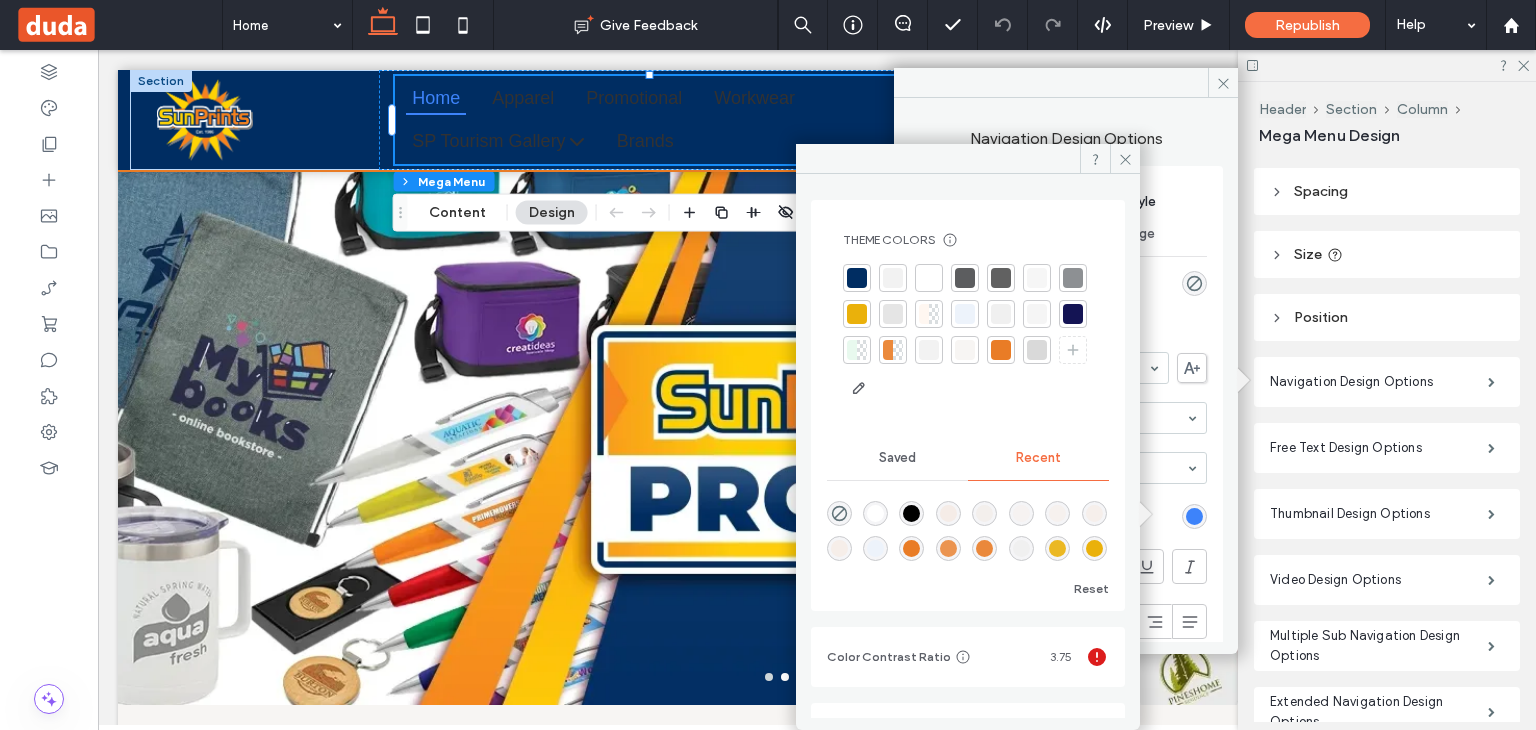 click at bounding box center (929, 278) 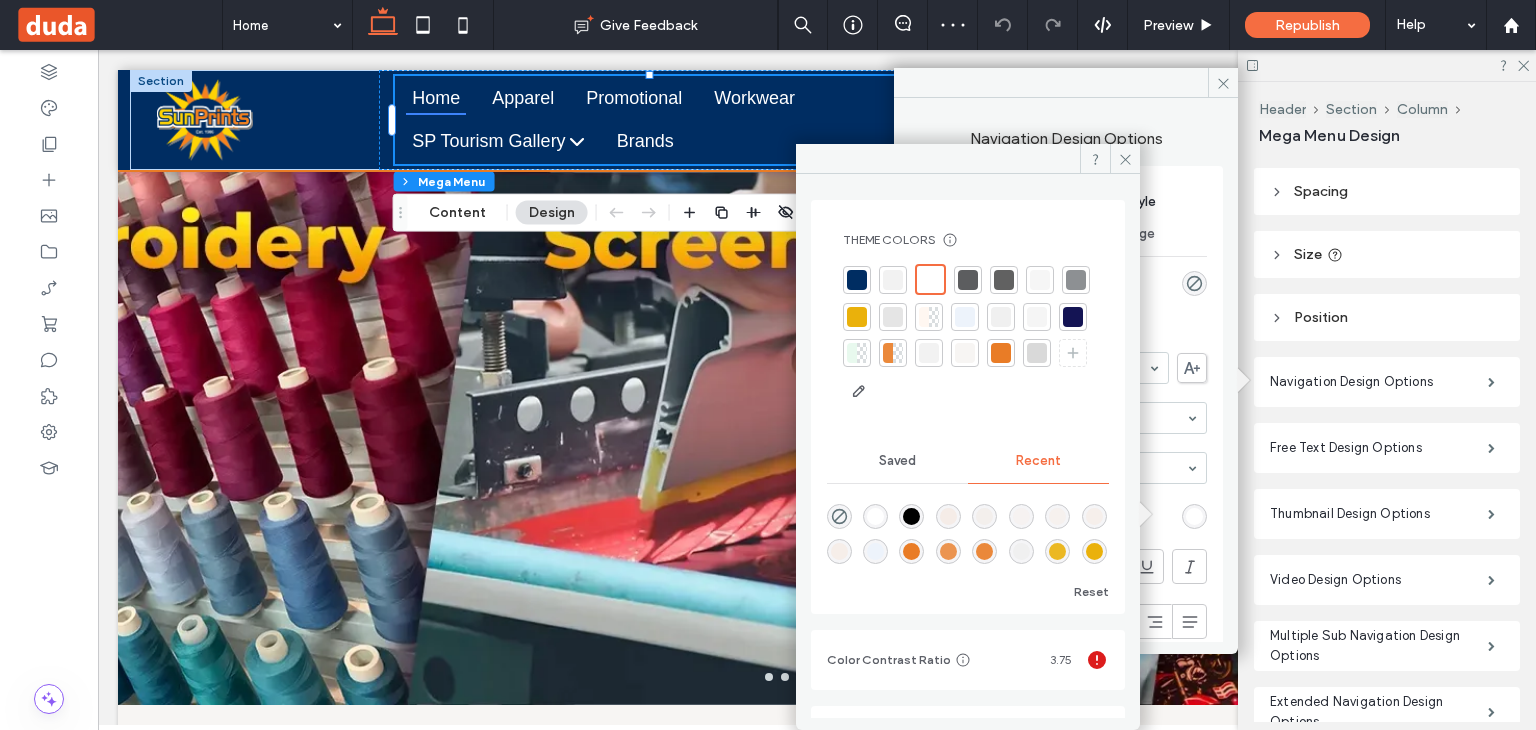 click on "Navigation Design Options Mega Menu Background Style Color Image Background color Navigation Text Style Font Aboreto Font Weight Normal Font size 18 Font color Font format Alignment Text direction Navigation Text Hover Color Navigation Background Hover Color Navigation Line Hover Color Divider Color Style   Divider Size ****  Navigation Design Options   Navigation Inbetween Spacing ***   Navigation Inbetween Component Spacing ****   Navigation Vertical Component Spacing **** Component Background Style Color Image Background color Component Border Border ***   Component Border Radius ***   Arrow Size ****" at bounding box center (1066, 370) 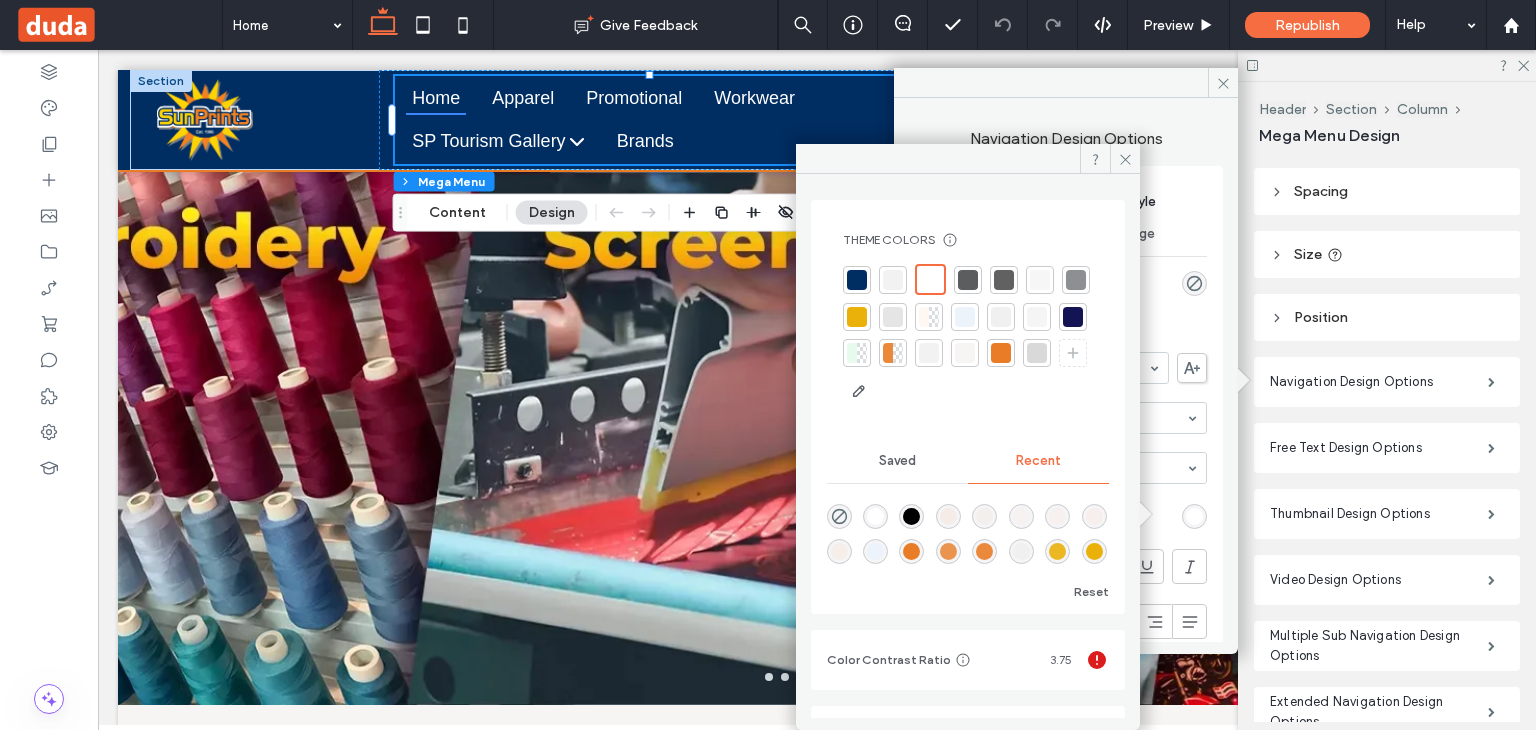 click on "Mega Menu Background Style Color Image Background color Navigation Text Style Font Aboreto Font Weight Normal Font size 18 Font color Font format Alignment Text direction Navigation Text Hover Color Navigation Background Hover Color Navigation Line Hover Color Divider Color Style   Divider Size ****  Navigation Design Options   Navigation Inbetween Spacing ***   Navigation Inbetween Component Spacing ****   Navigation Vertical Component Spacing **** Component Background Style Color Image Background color Component Border Border ***   Component Border Radius ***   Arrow Size ****" at bounding box center [1066, 906] 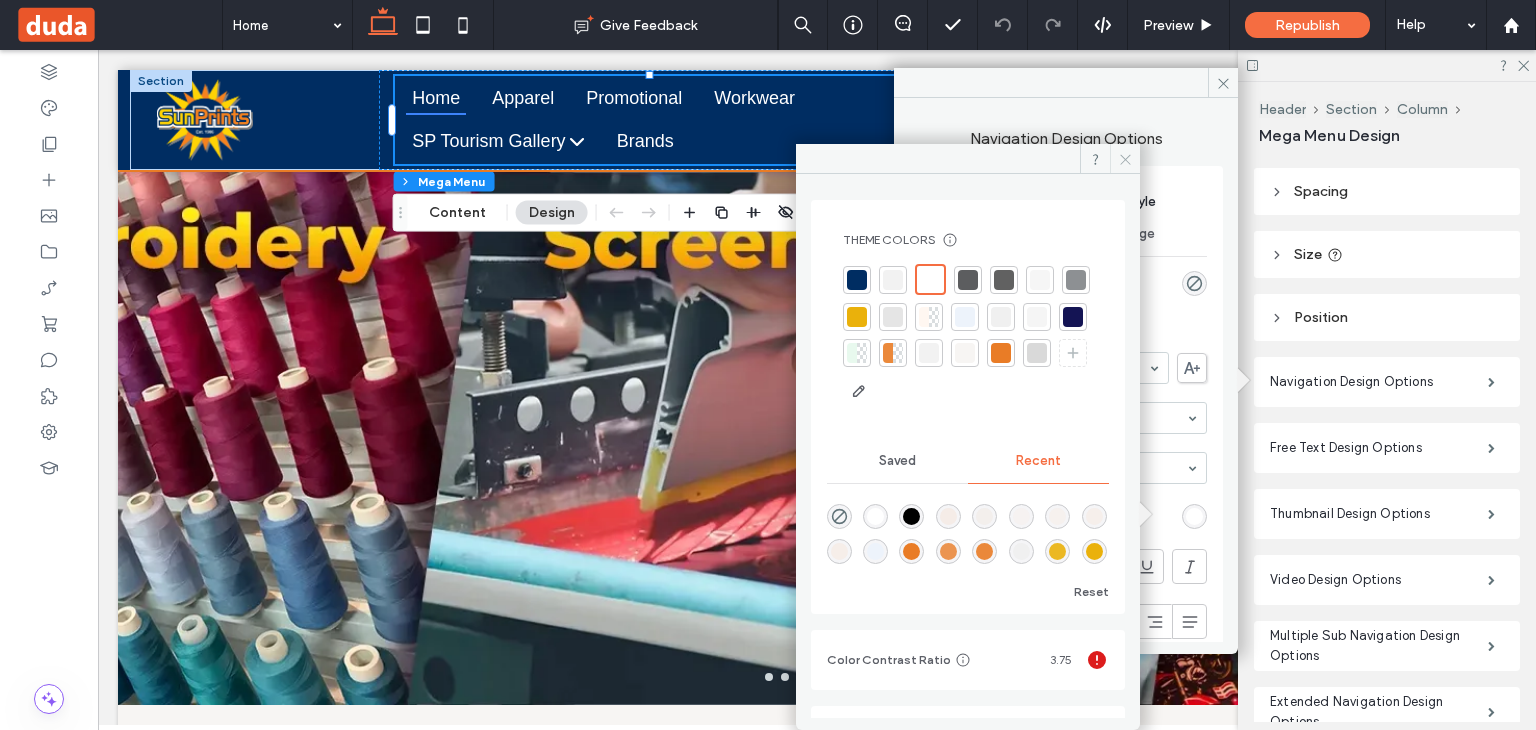 click 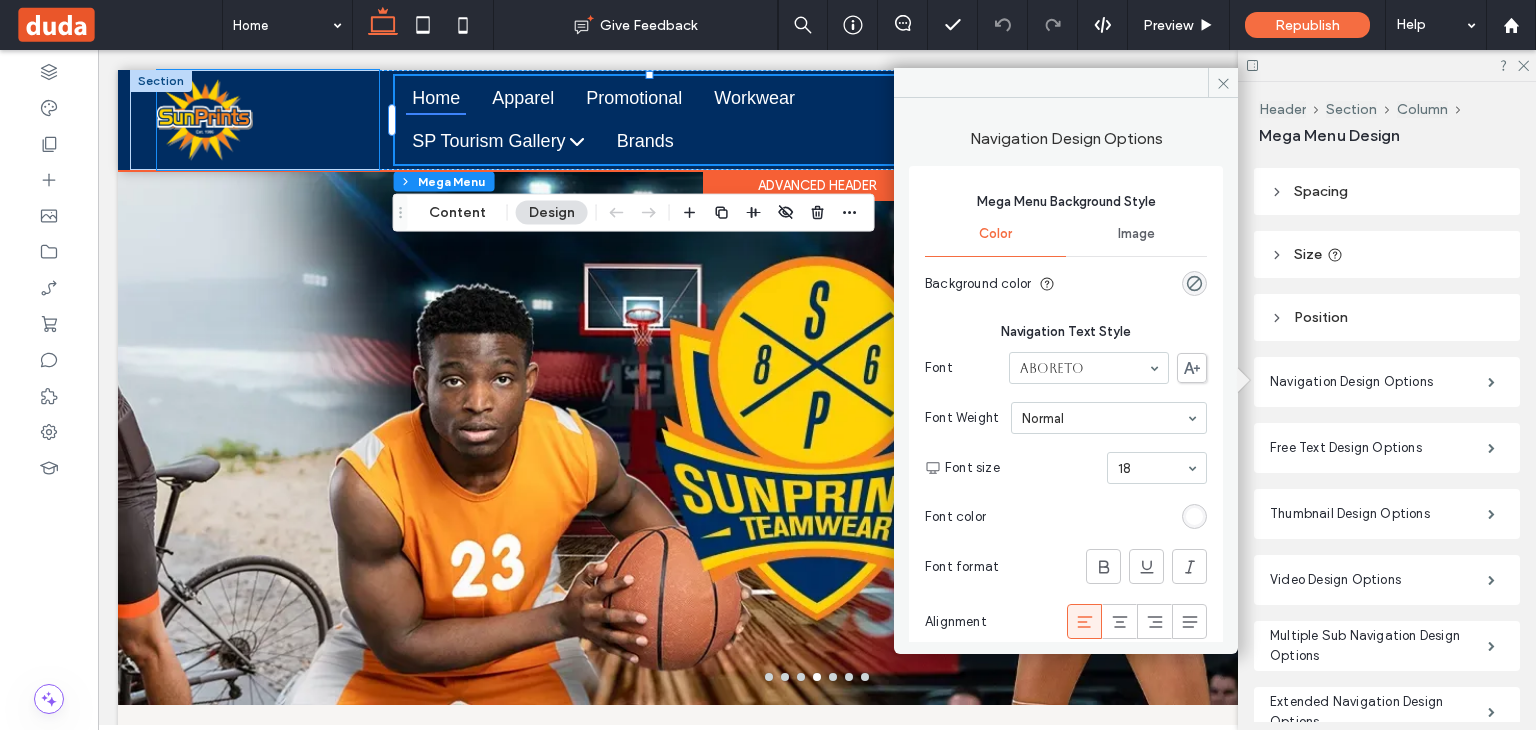 click at bounding box center [268, 120] 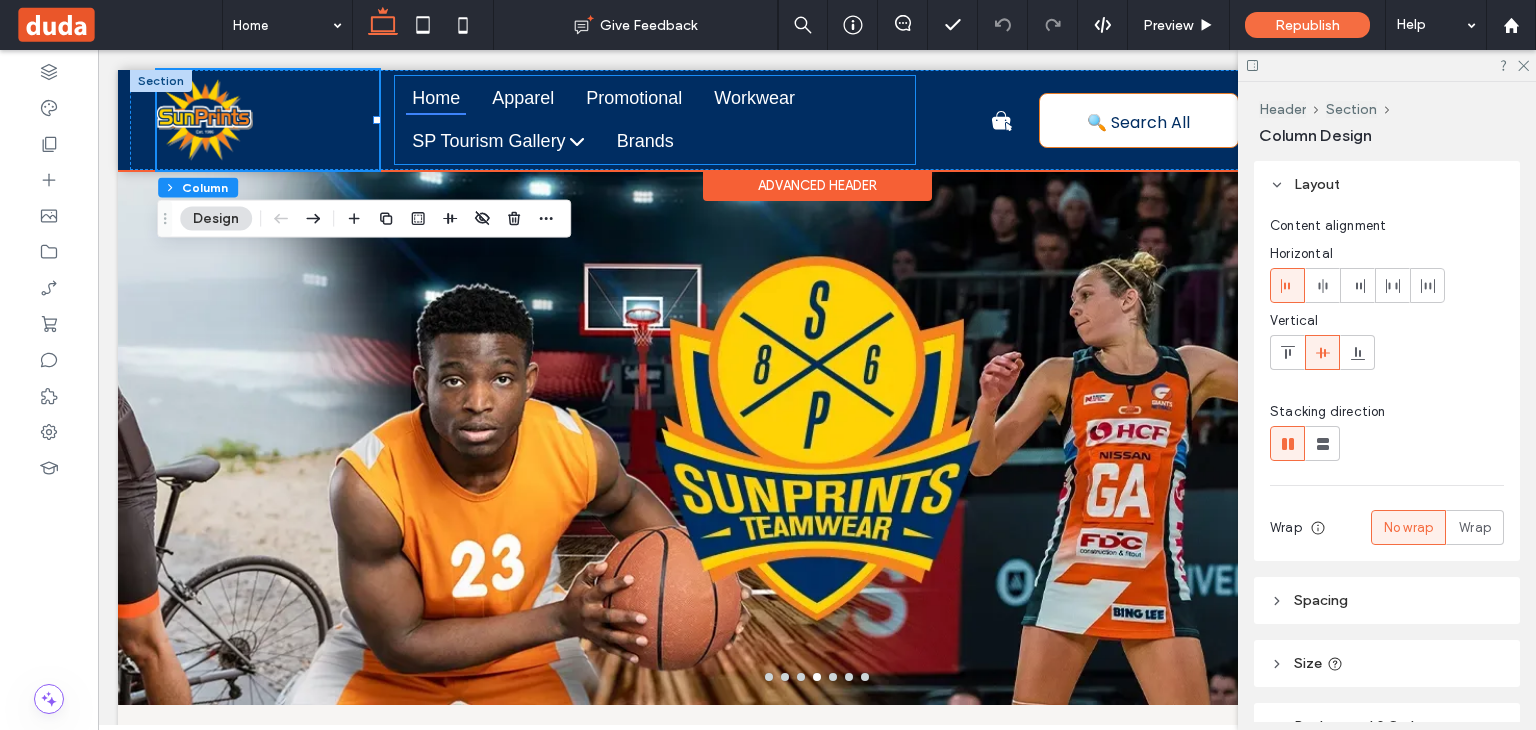 click on "Home
Apparel
Title
Search All Apparel
Shirts & Tops
Tee-Shirts, Long Sleeves, Singlets, Polo Shirts, Dress Shirts
Outerwear
Outerwear" at bounding box center (654, 120) 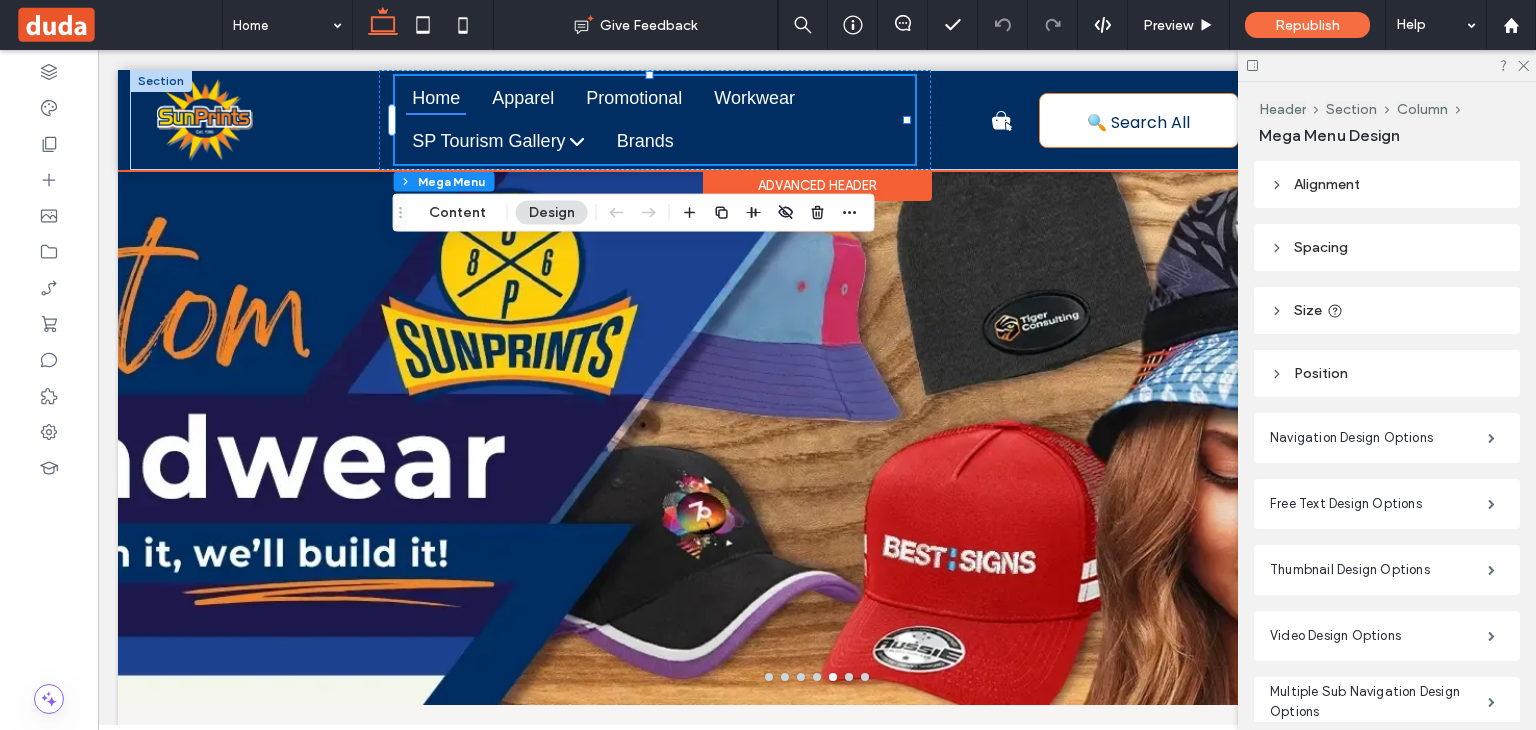 click on "Home
Apparel
Title
Search All Apparel
Shirts & Tops
Tee-Shirts, Long Sleeves, Singlets, Polo Shirts, Dress Shirts
Outerwear
Outerwear" at bounding box center [654, 120] 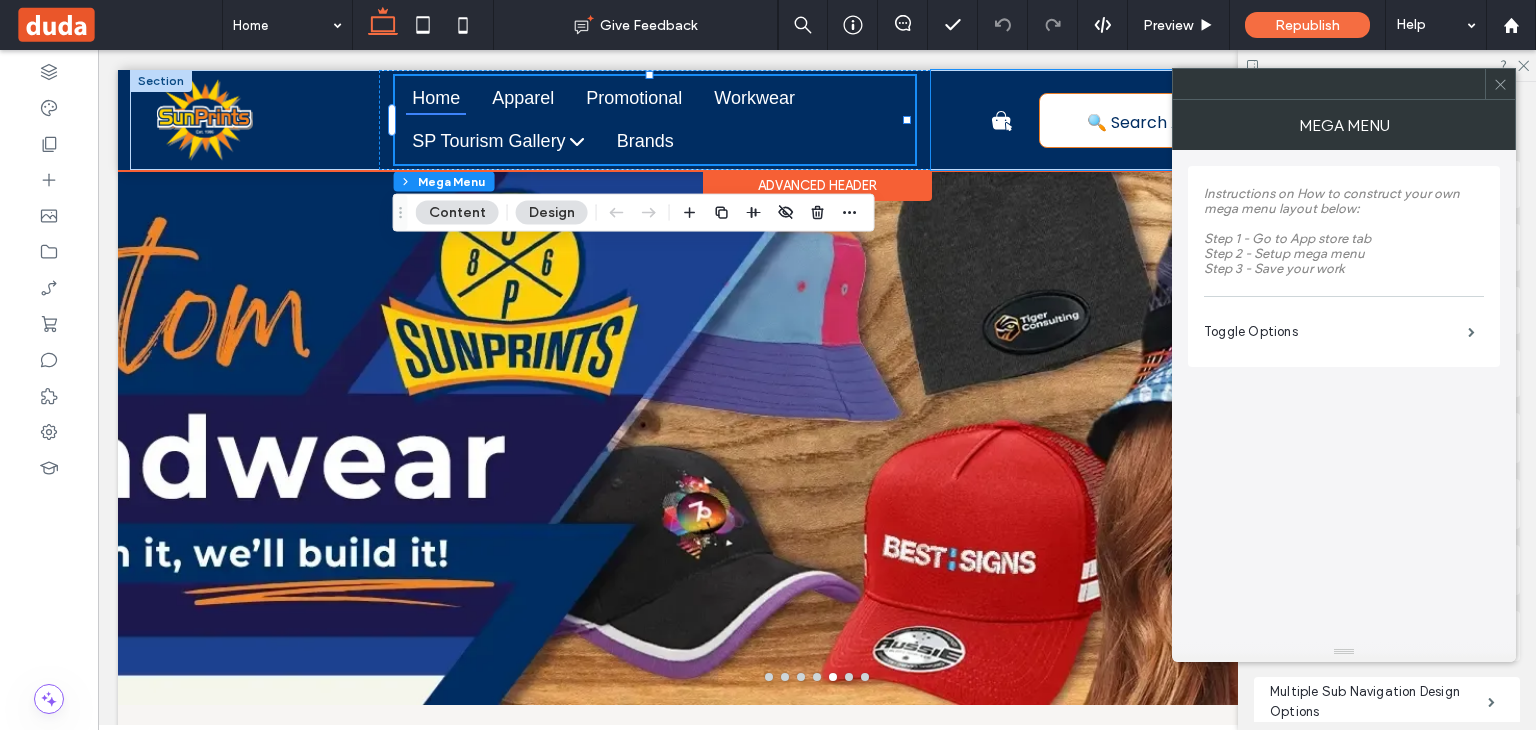 click on "📝 Get a Quote
Your Cart
1.1M Dog Leash 19mm
4
+
4
-
Remove
Stock Colour Knitted Beanies
1
+
1
-
Remove
Stock Colour Knitted Beanies
2
+
2
-
Remove
Womens Classic Knee Length Skirt
1
+
1
-
Remove
Flip Flops
1
+
1
-
Remove" at bounding box center [1203, 120] 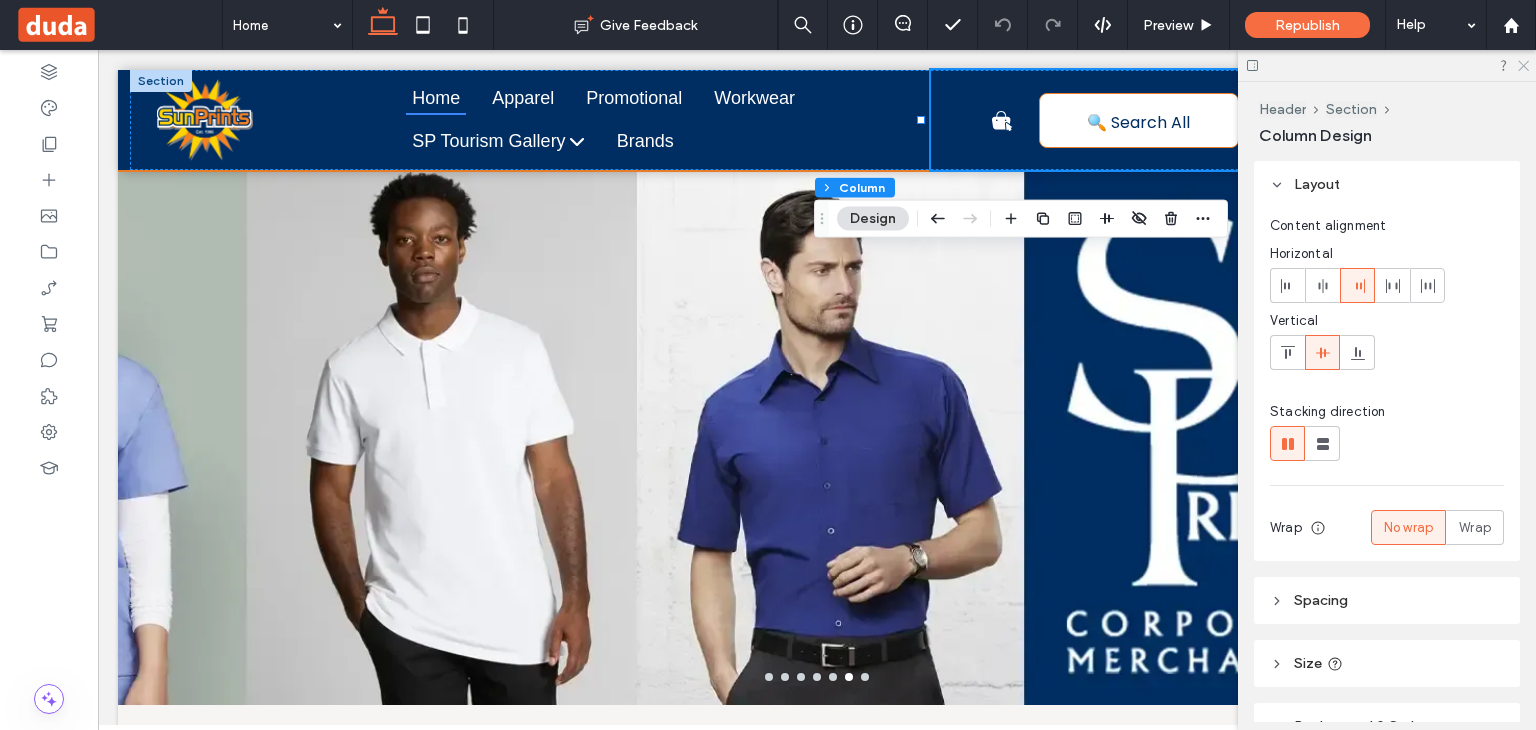 click 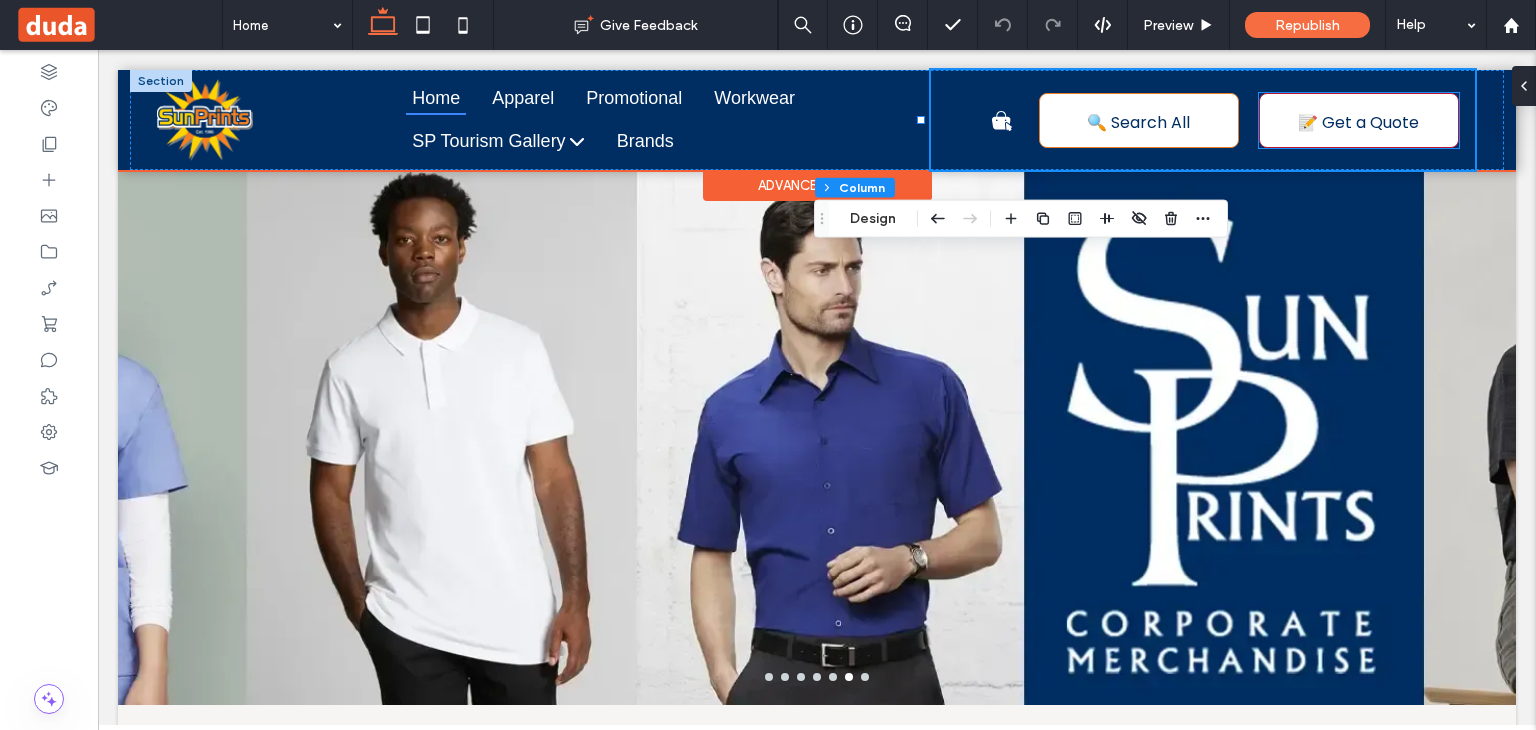 click on "📝 Get a Quote" at bounding box center (1358, 122) 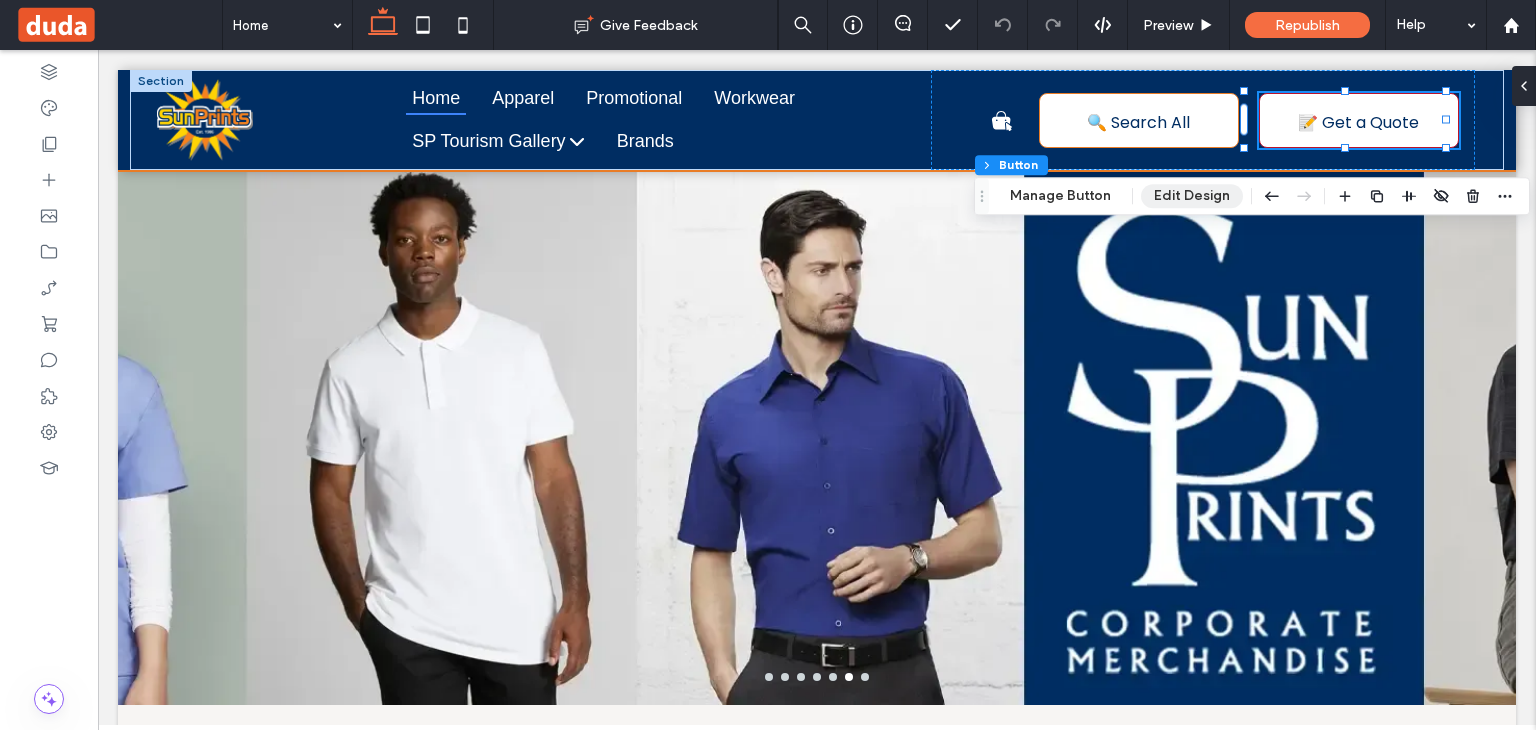 click on "Edit Design" at bounding box center (1192, 196) 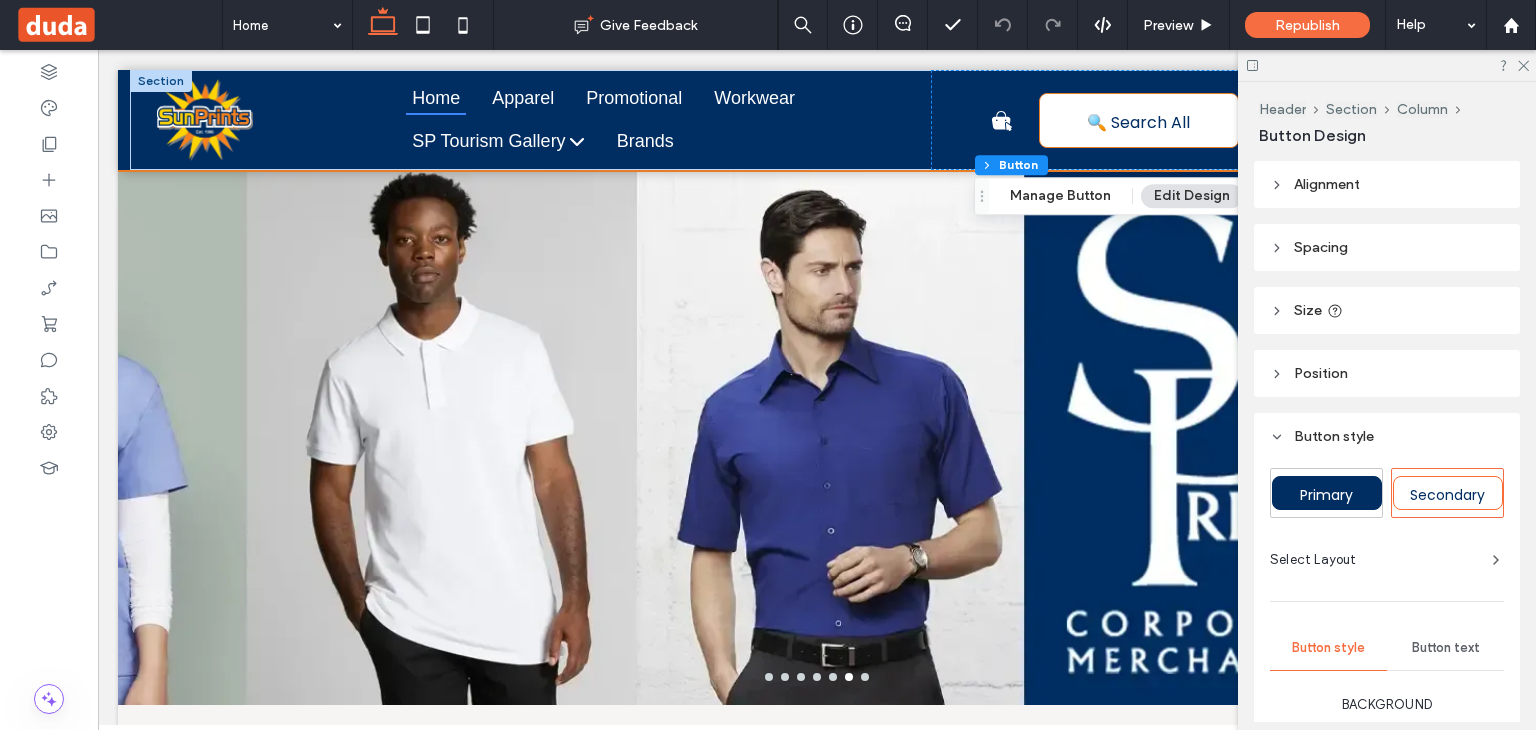click on "Size" at bounding box center (1387, 310) 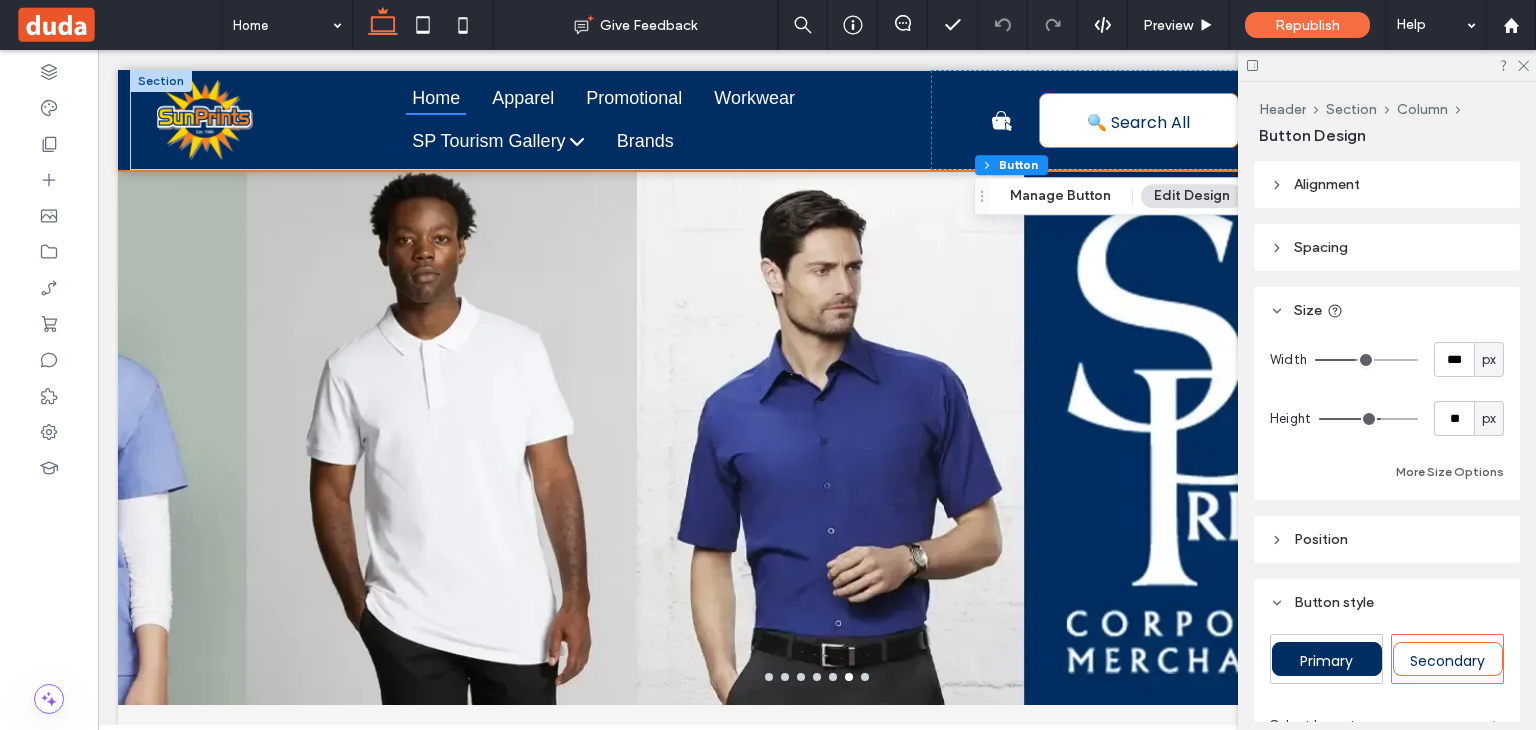 type on "***" 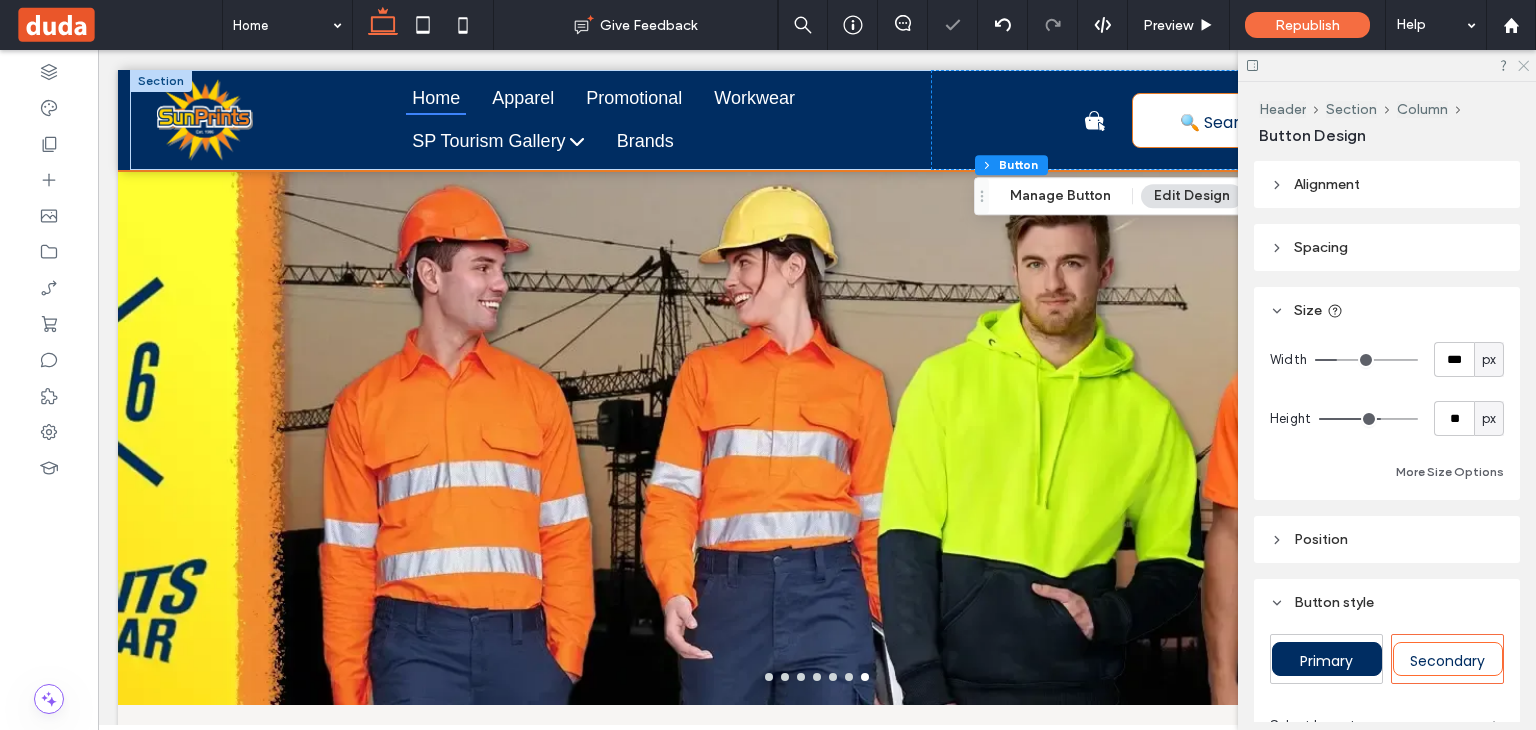 click 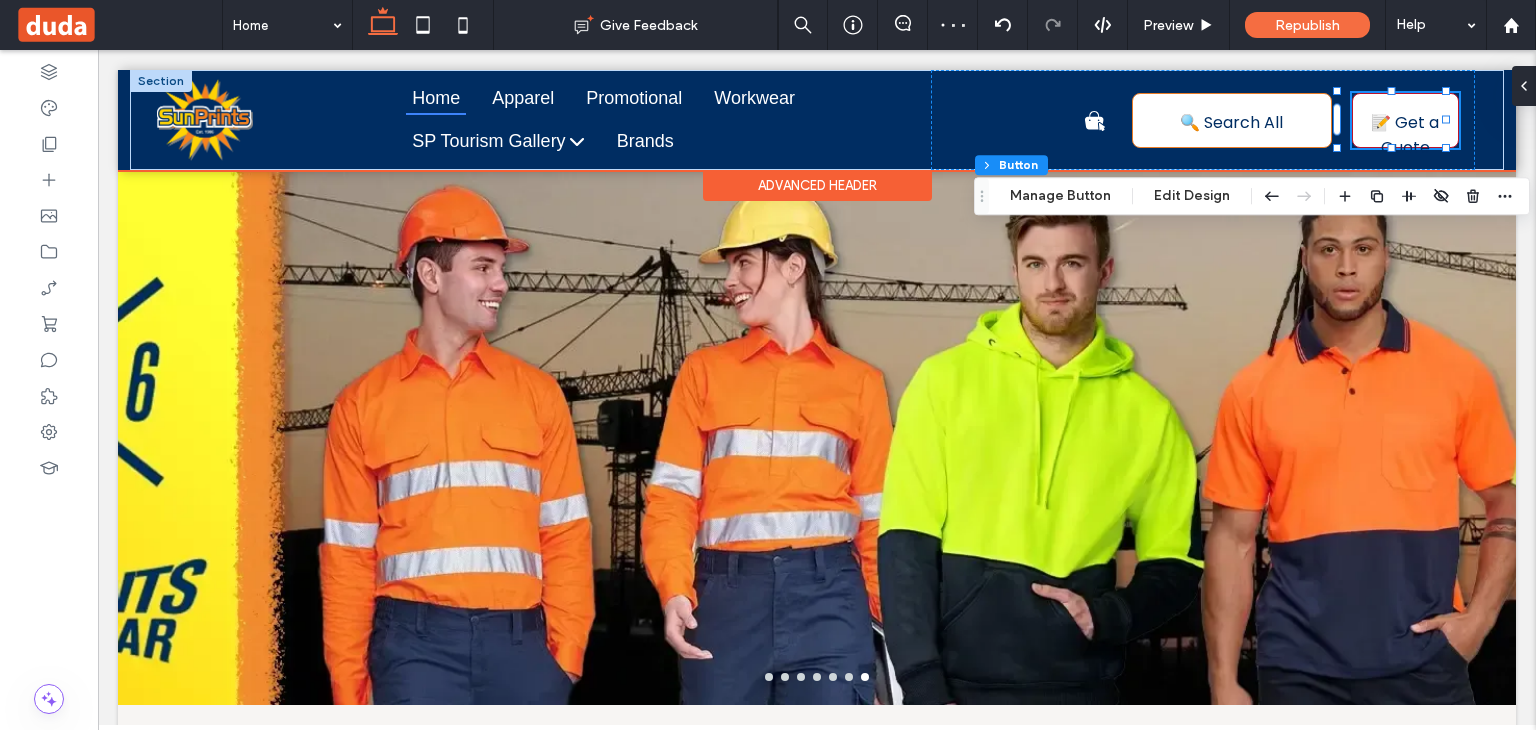 click on "📝 Get a Quote" at bounding box center [1405, 135] 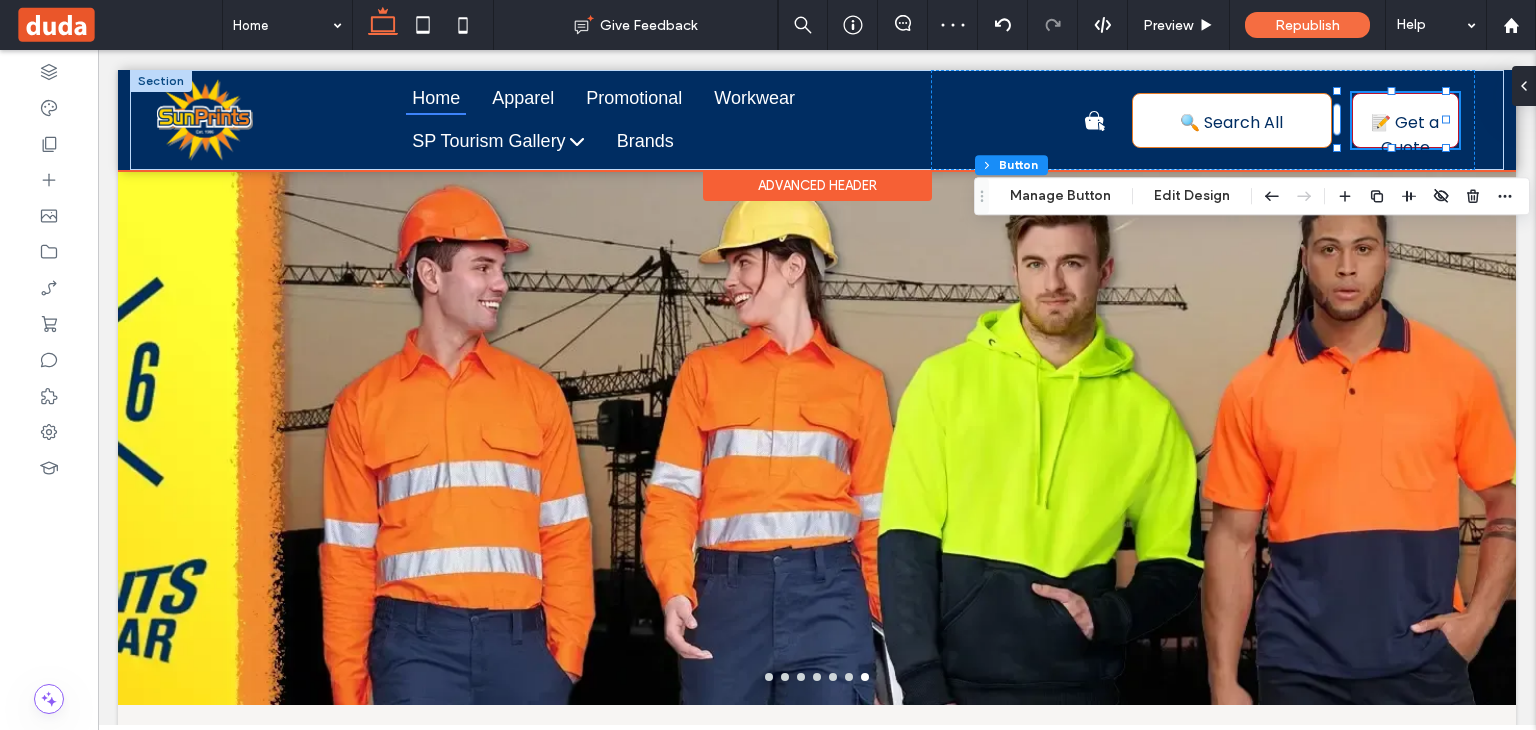 type on "*" 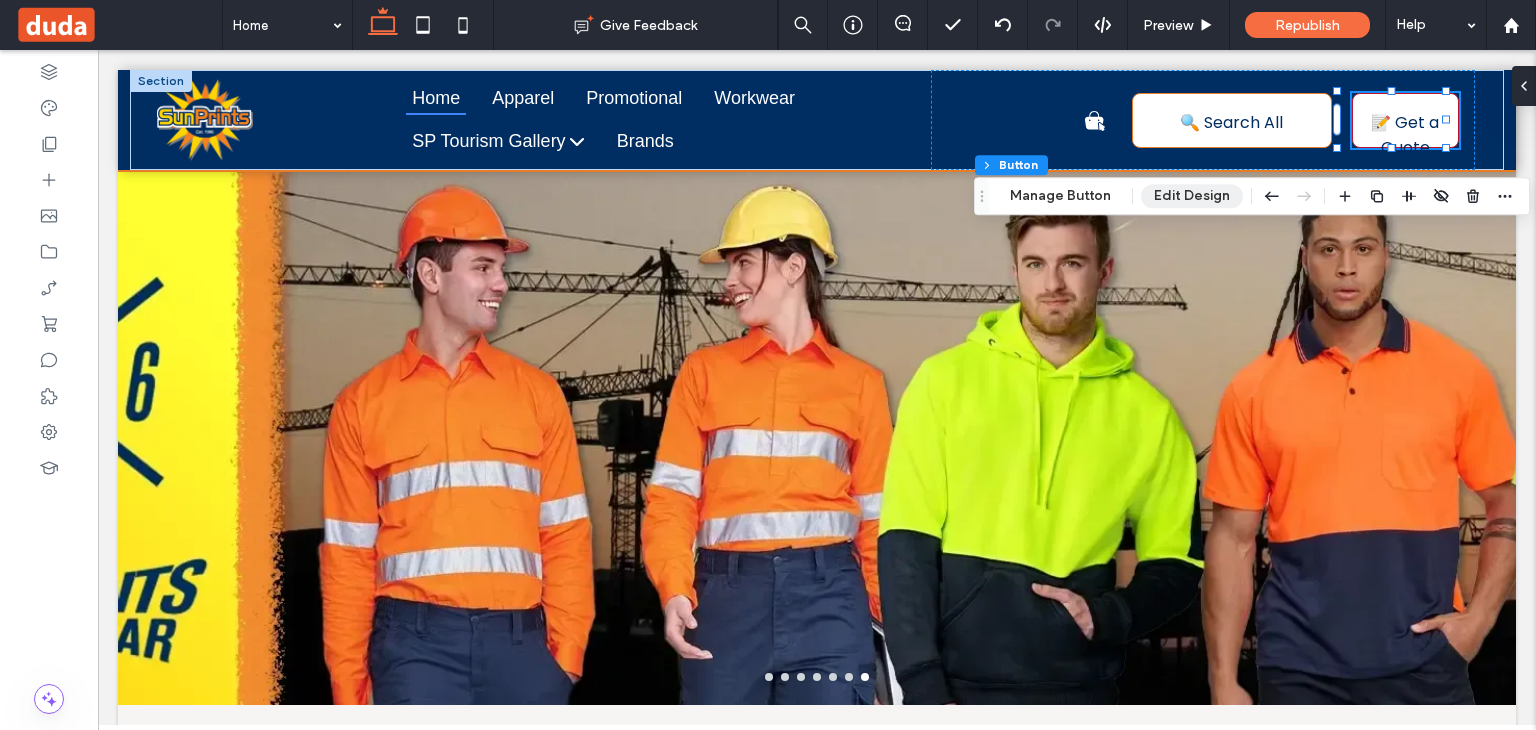 click on "Edit Design" at bounding box center [1192, 196] 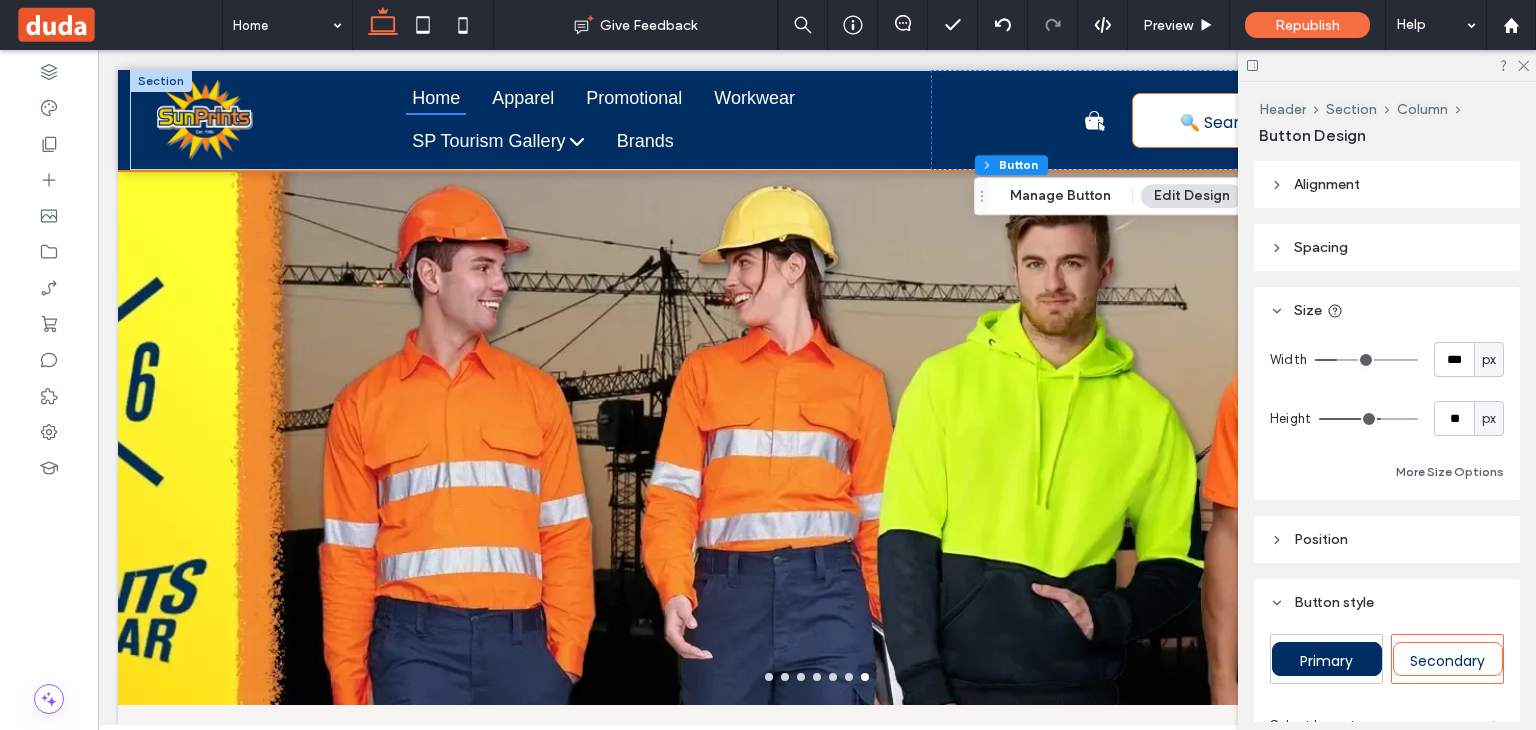 type on "***" 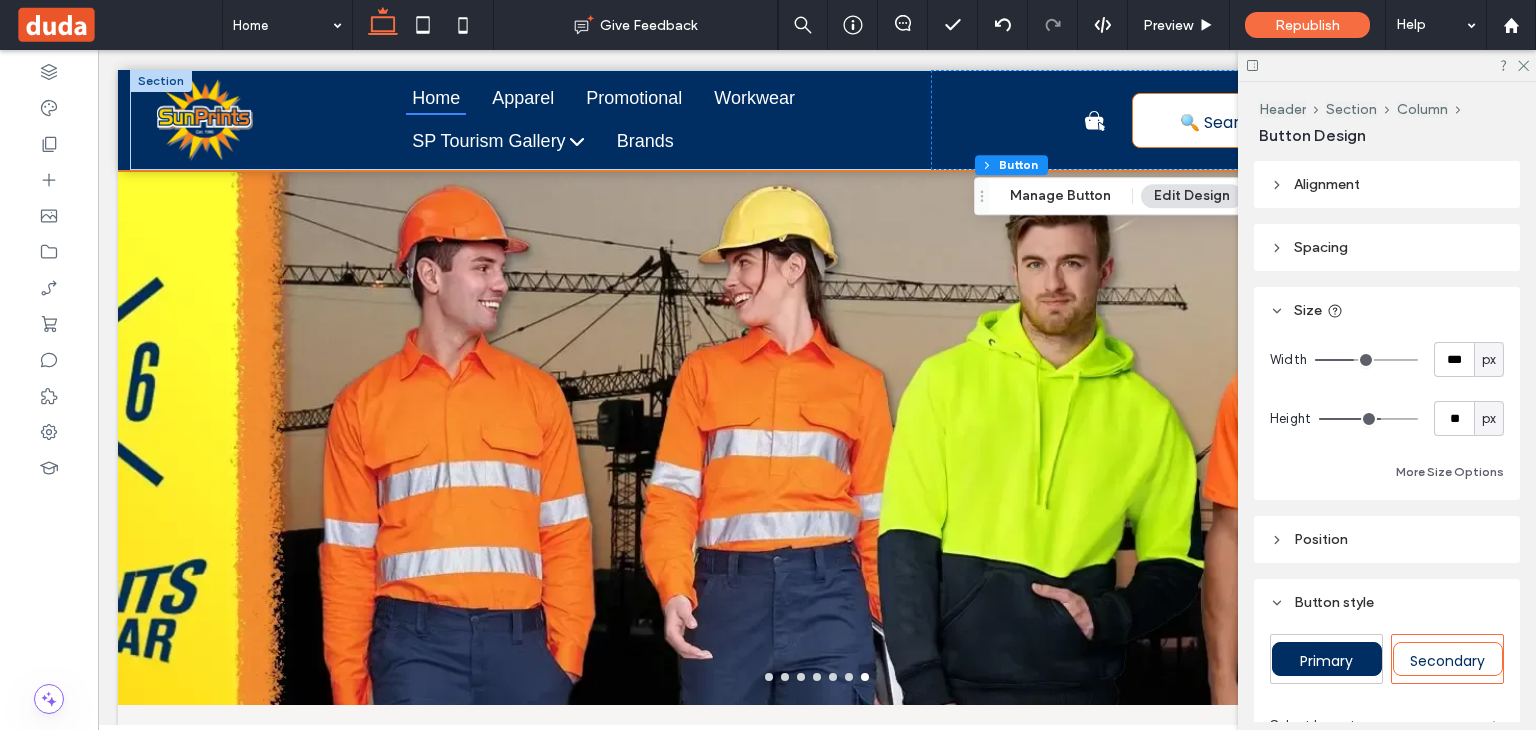 type on "***" 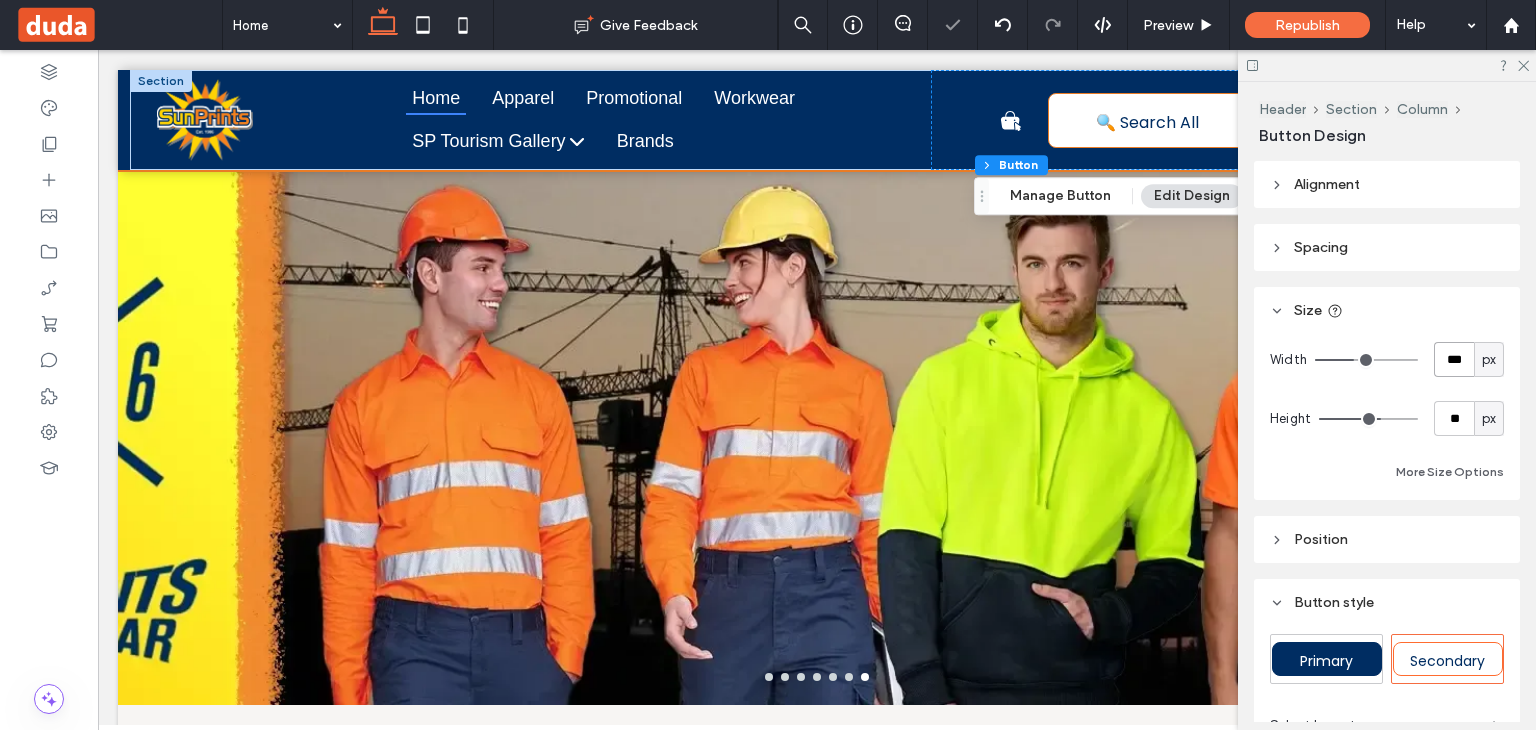 click on "***" at bounding box center (1454, 359) 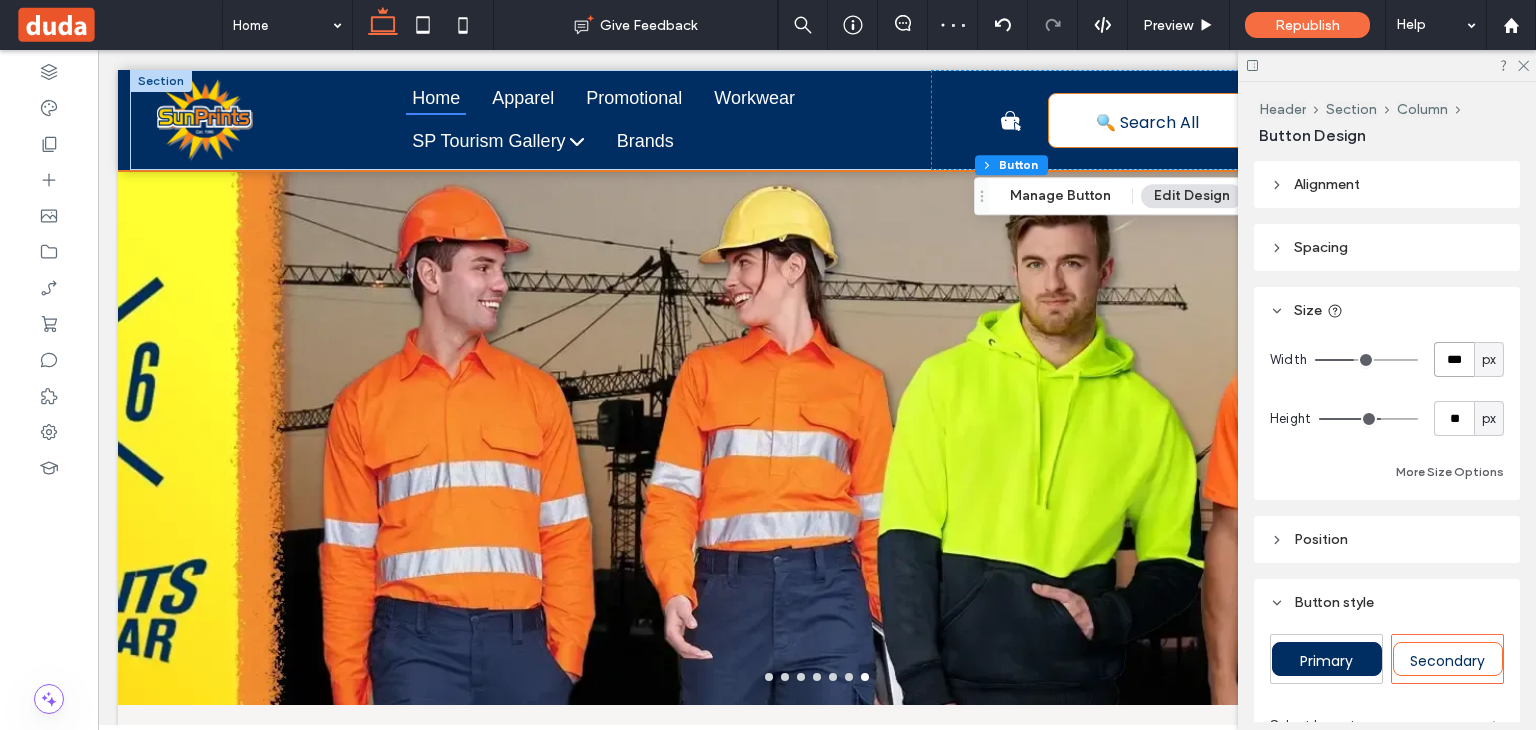 type on "***" 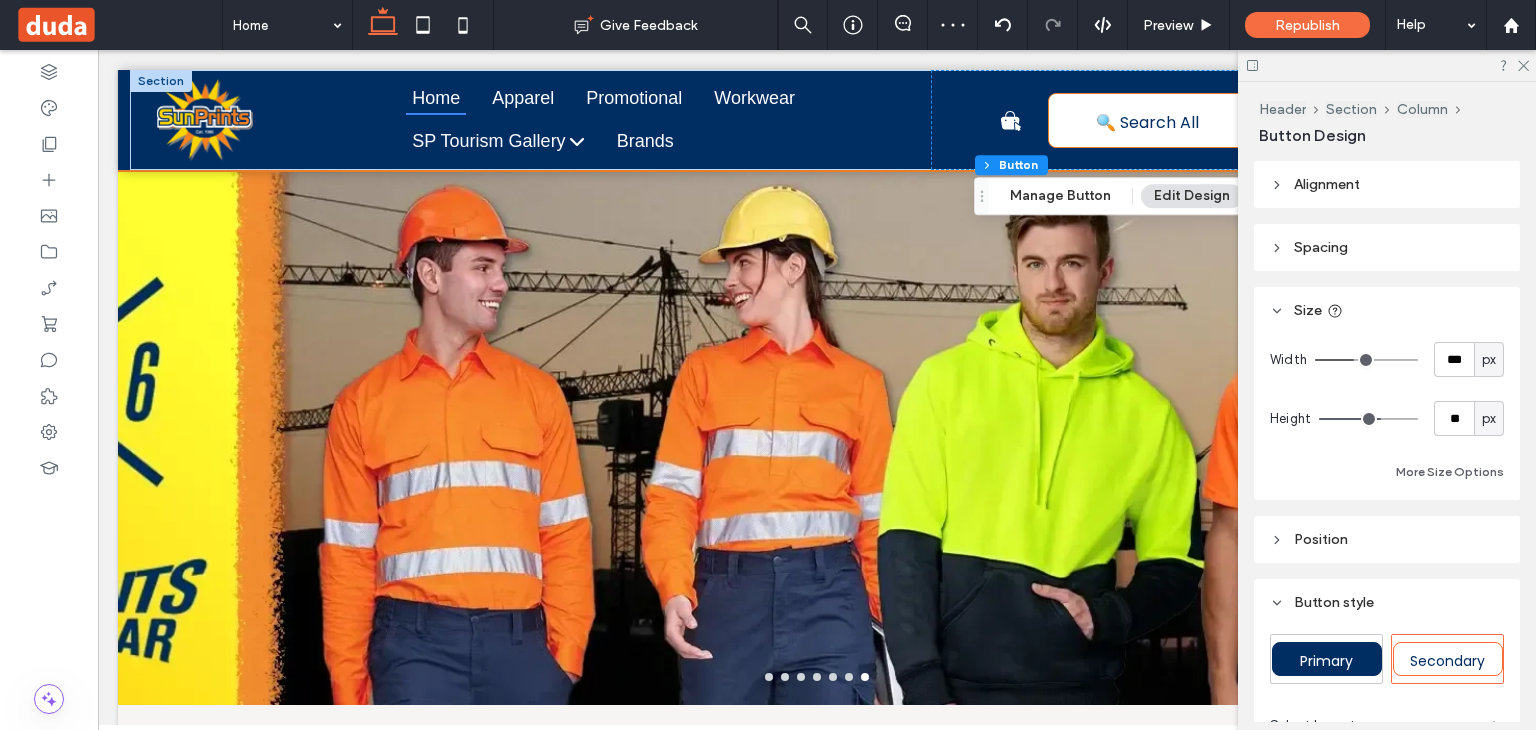 type on "***" 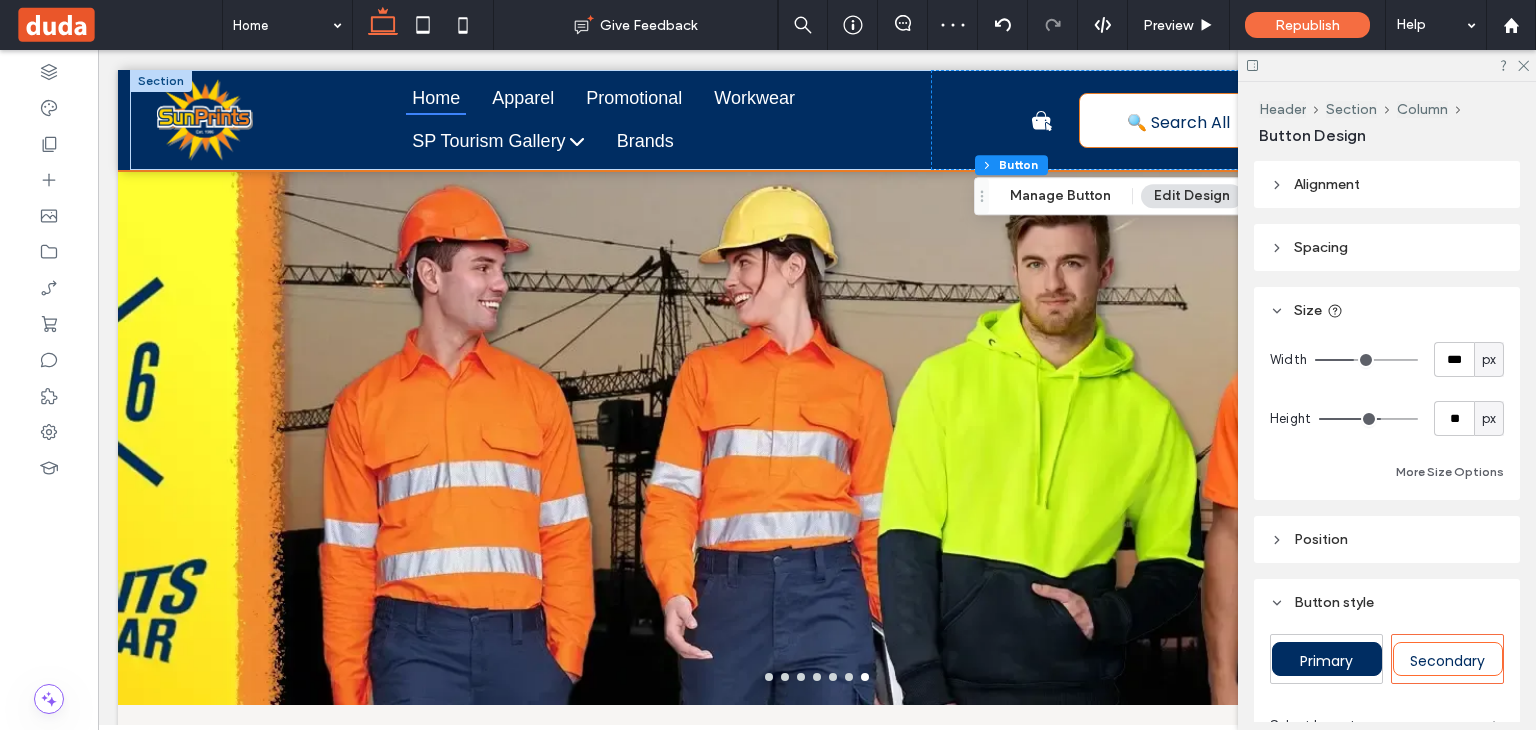 click on "Size" at bounding box center [1387, 310] 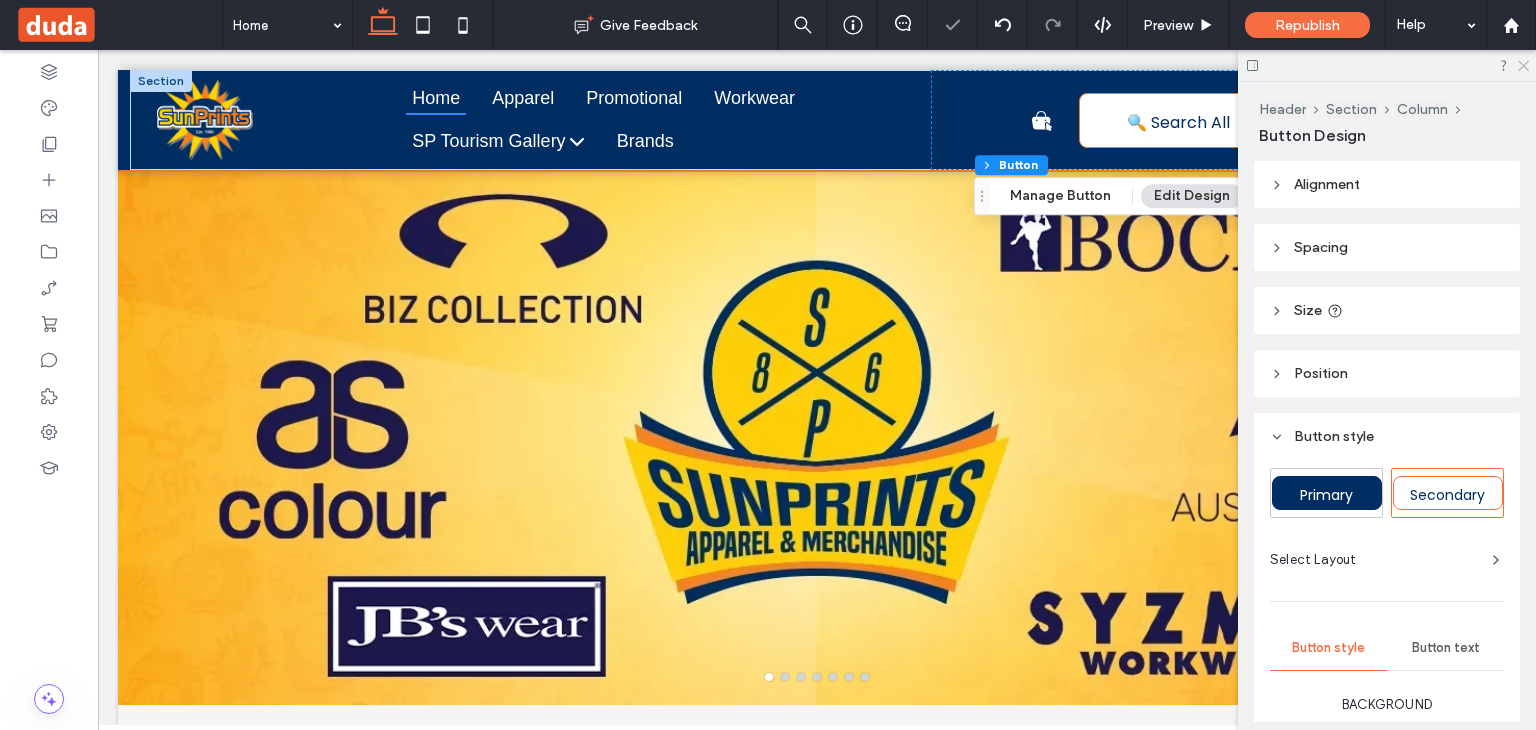 click 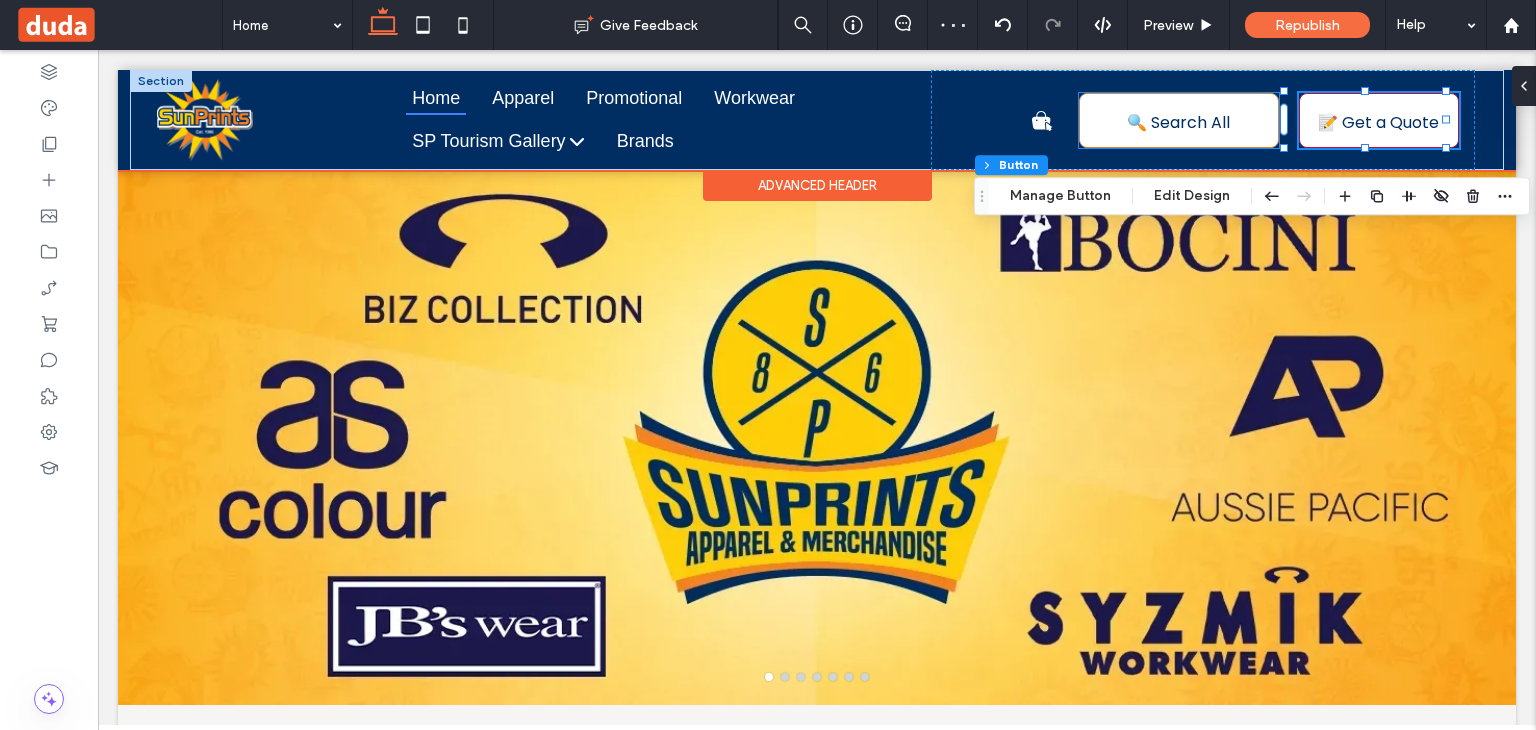 click on "🔍 Search All" at bounding box center (1178, 122) 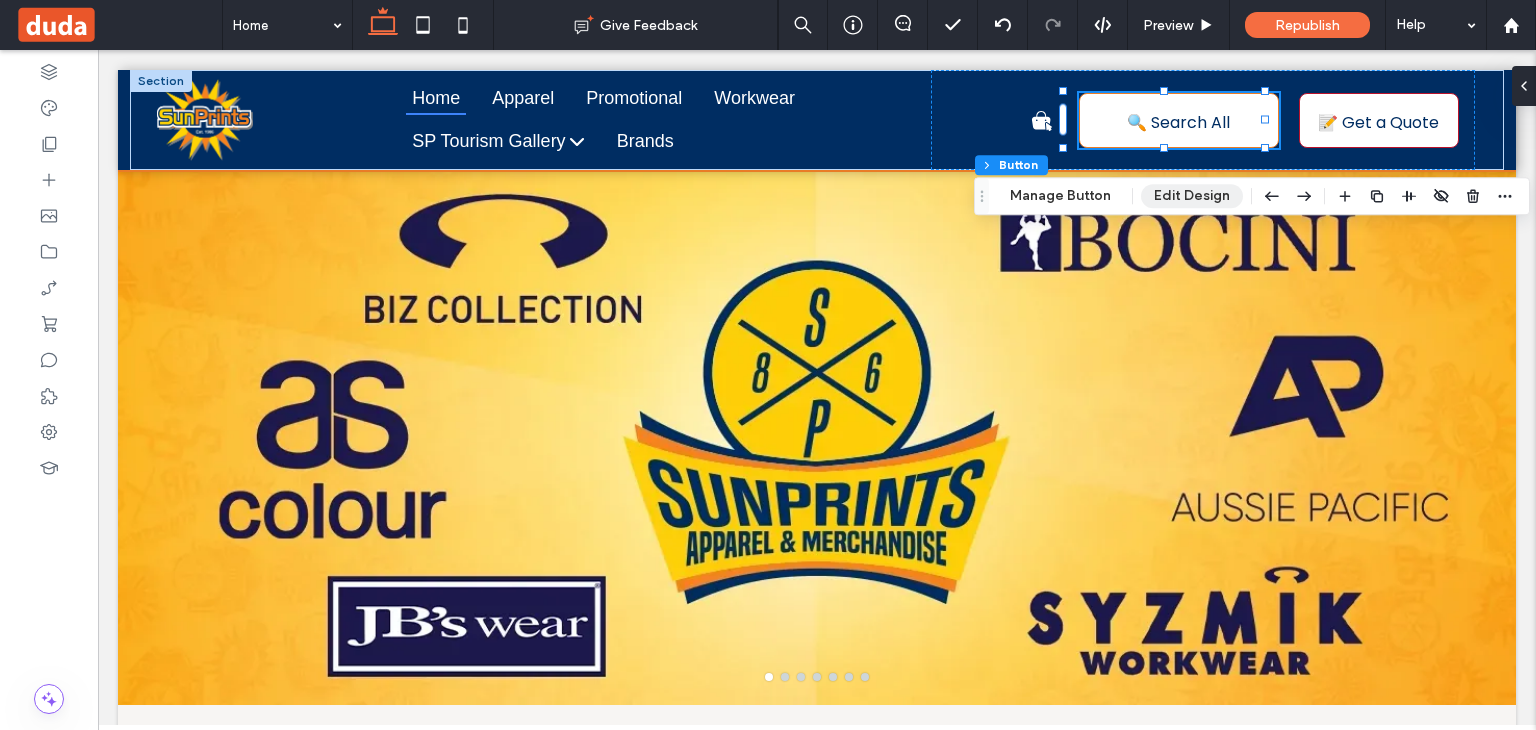 click on "Edit Design" at bounding box center [1192, 196] 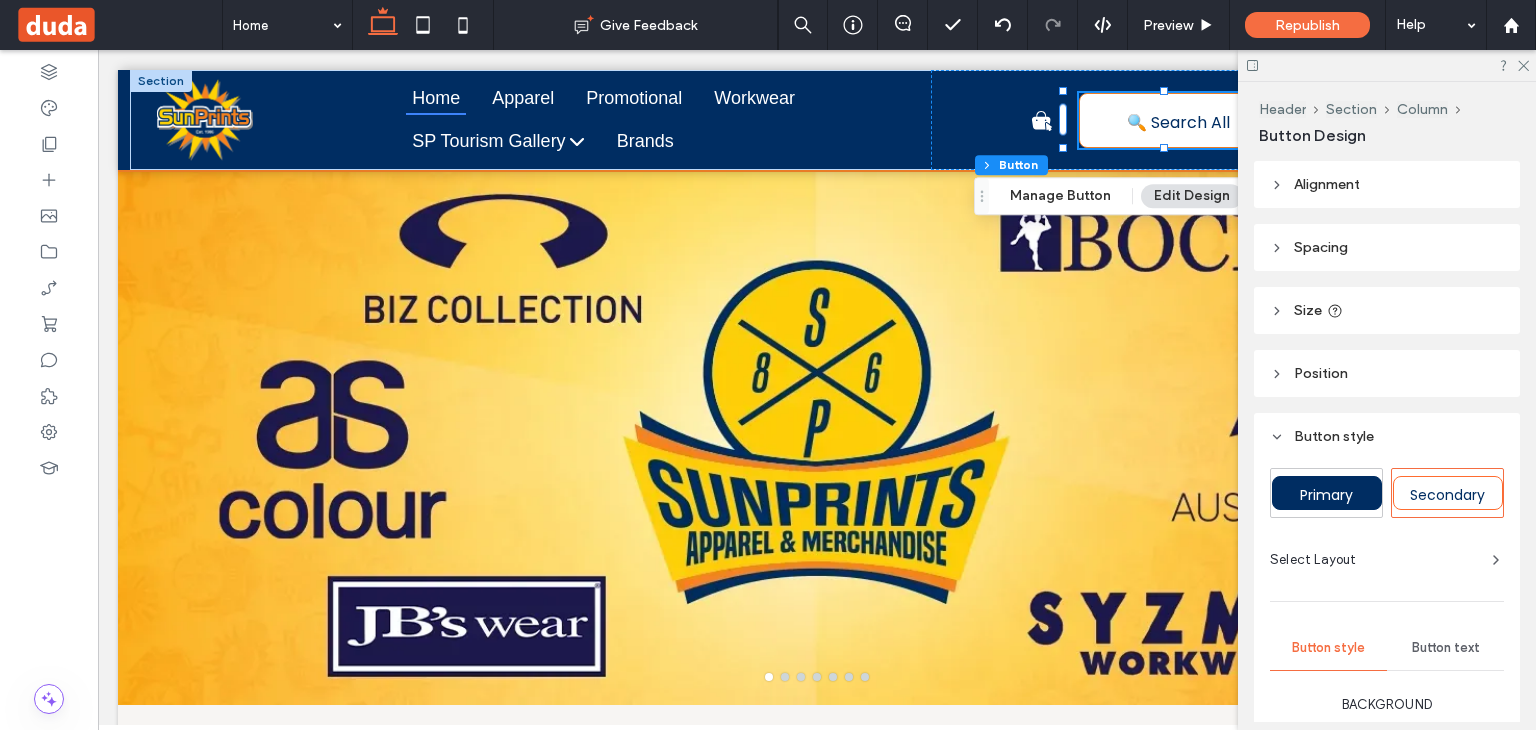 click on "Size" at bounding box center [1387, 310] 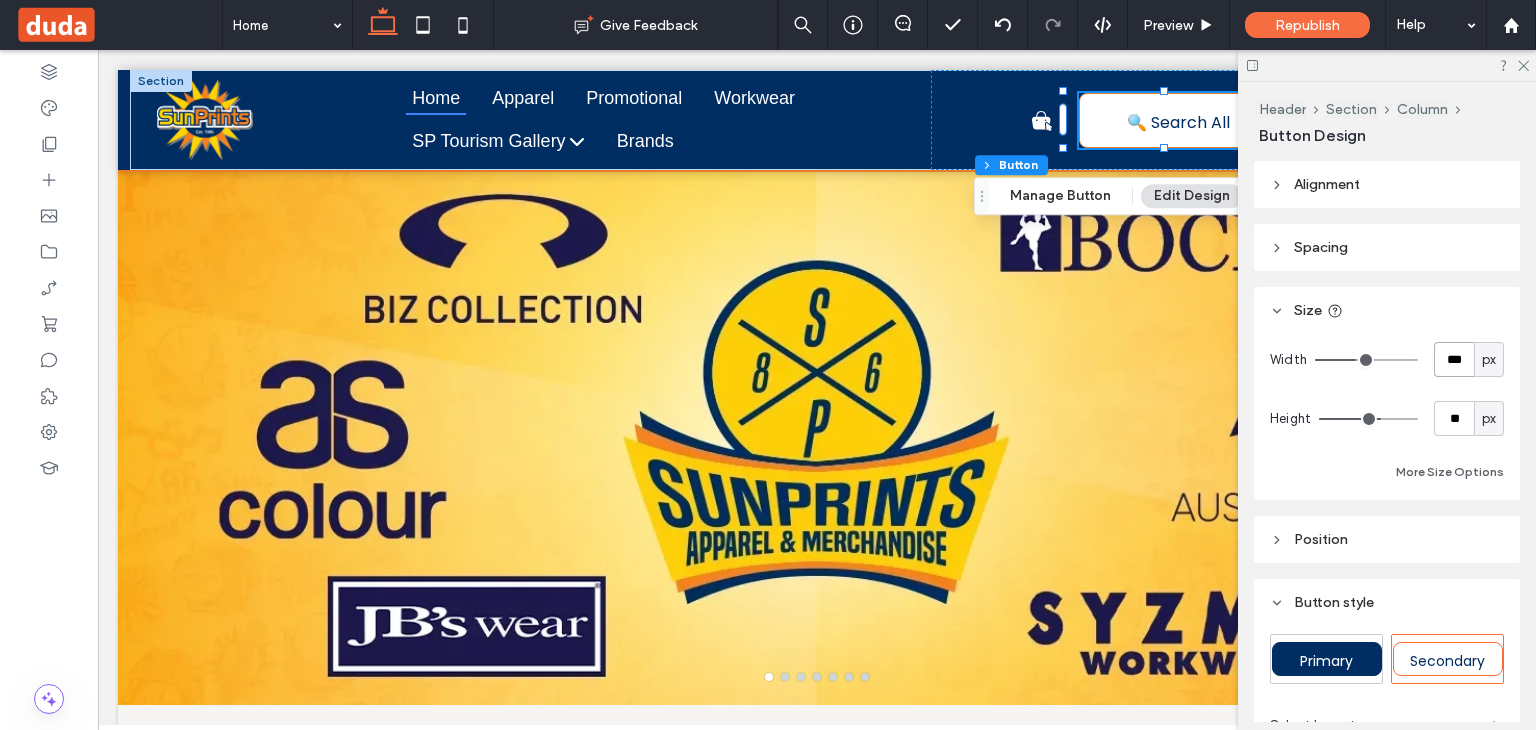 click on "***" at bounding box center [1454, 359] 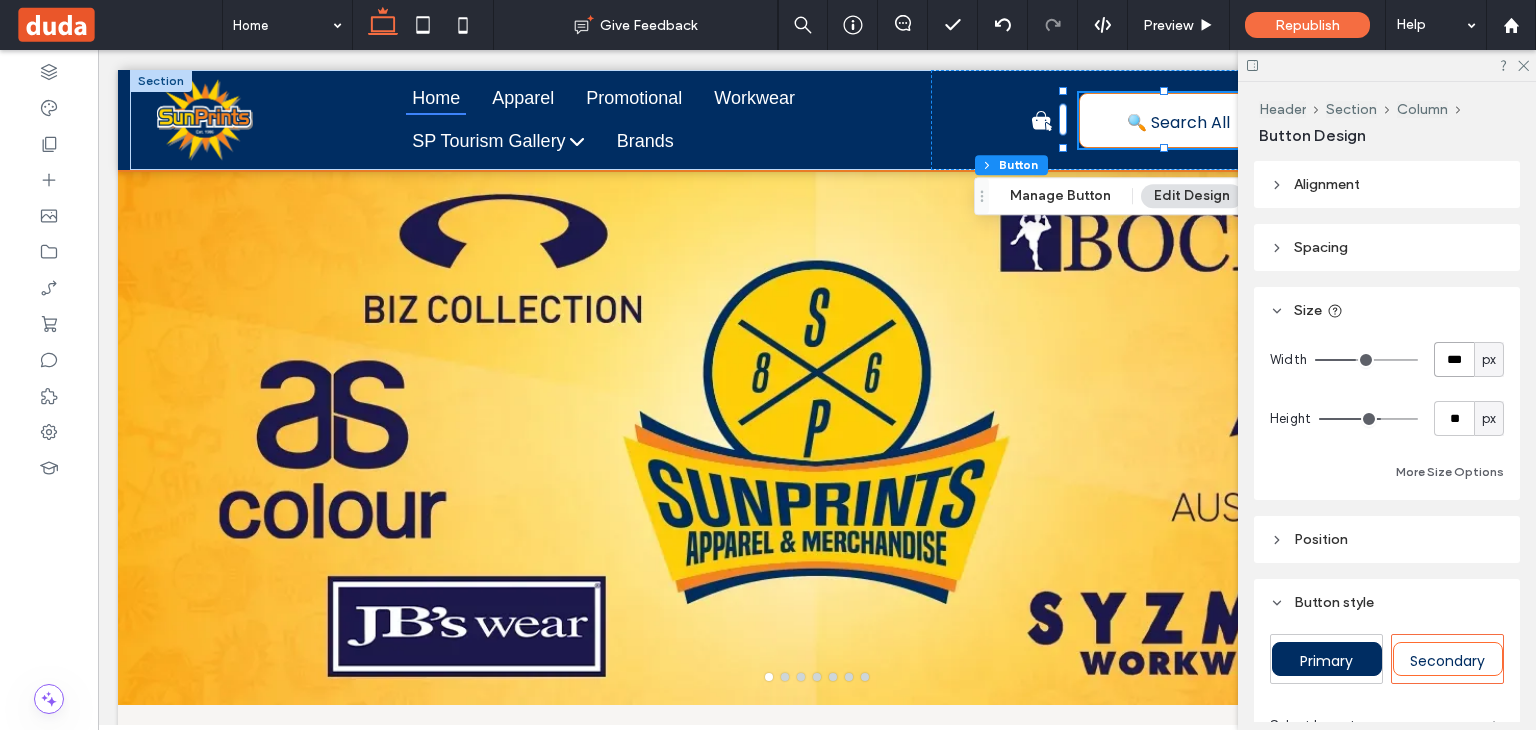 type on "***" 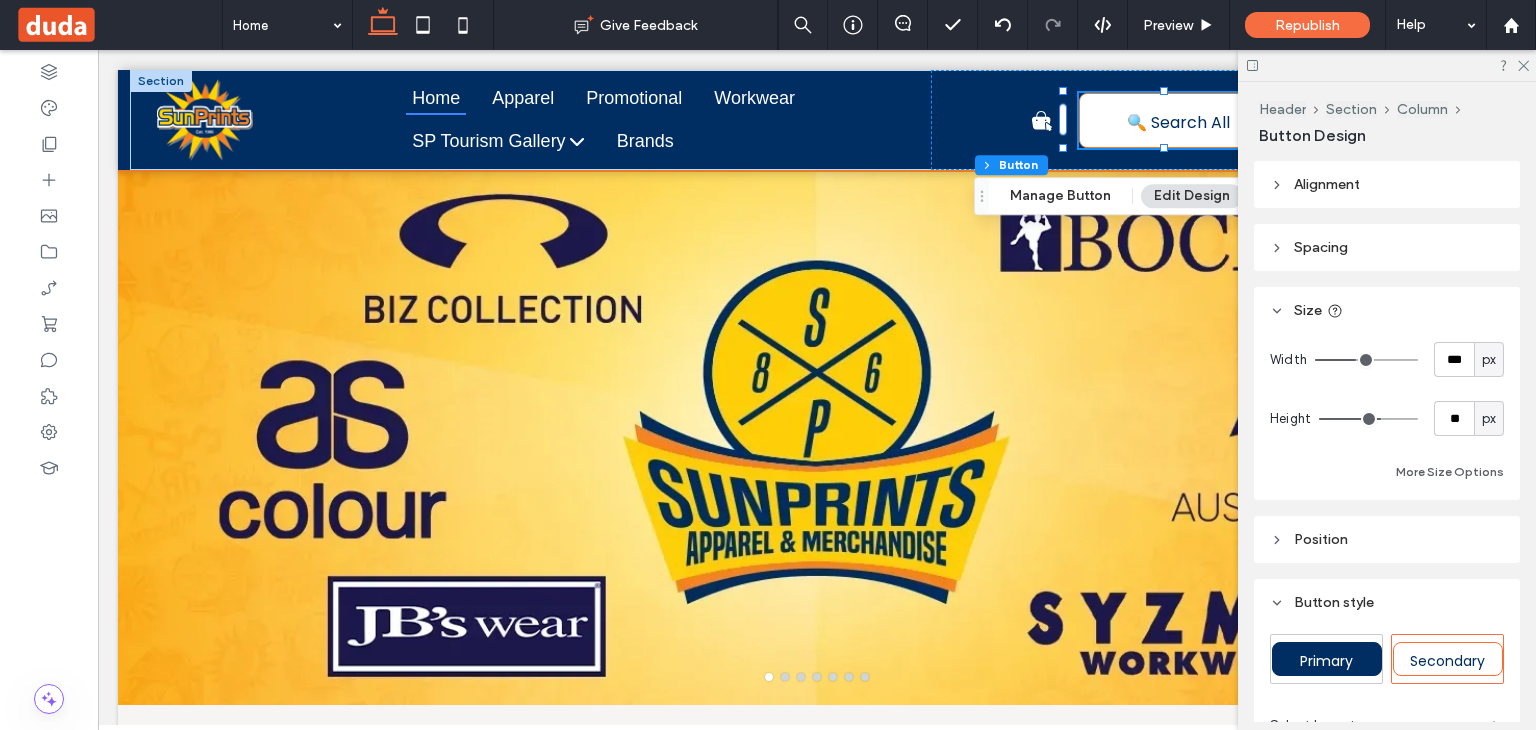 type on "***" 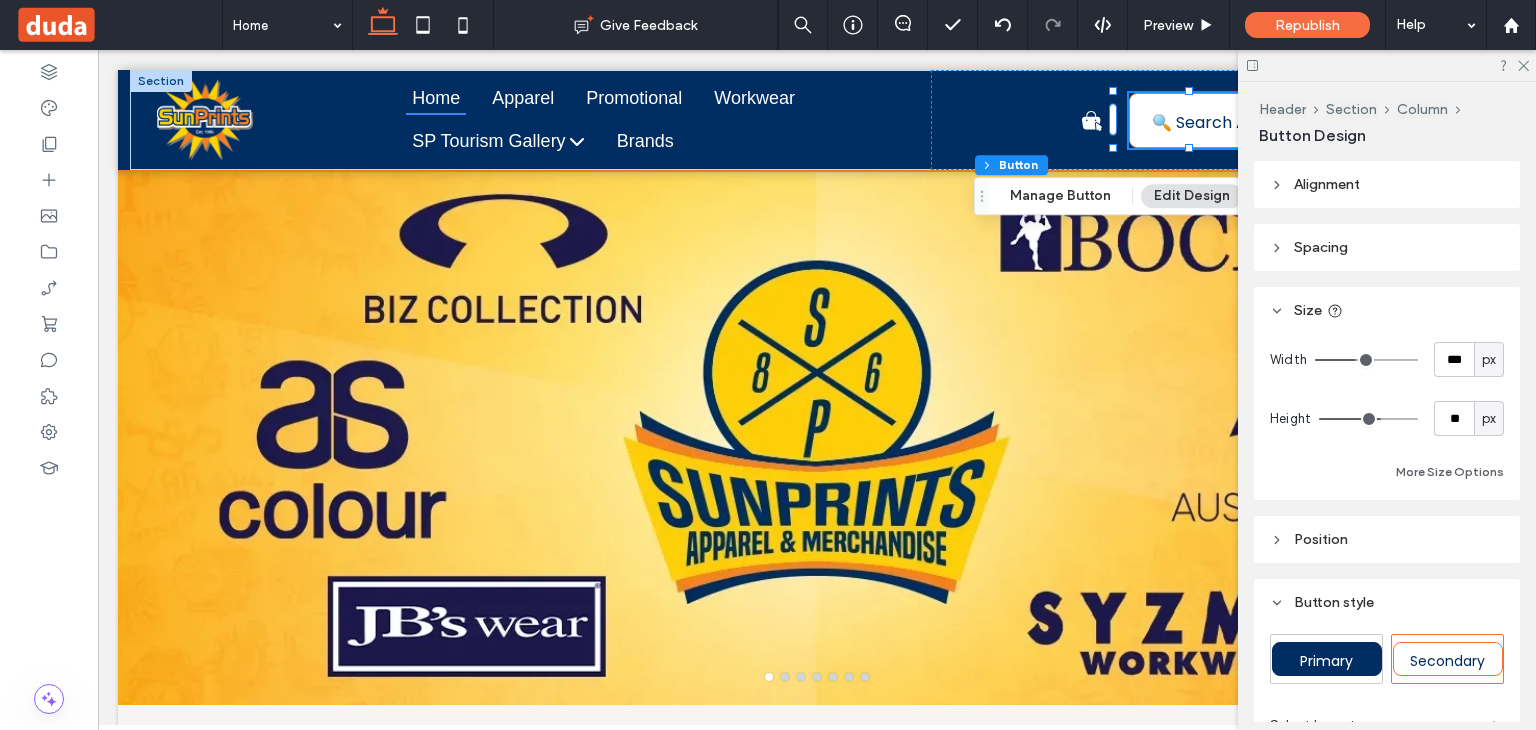 click on "Size" at bounding box center (1387, 310) 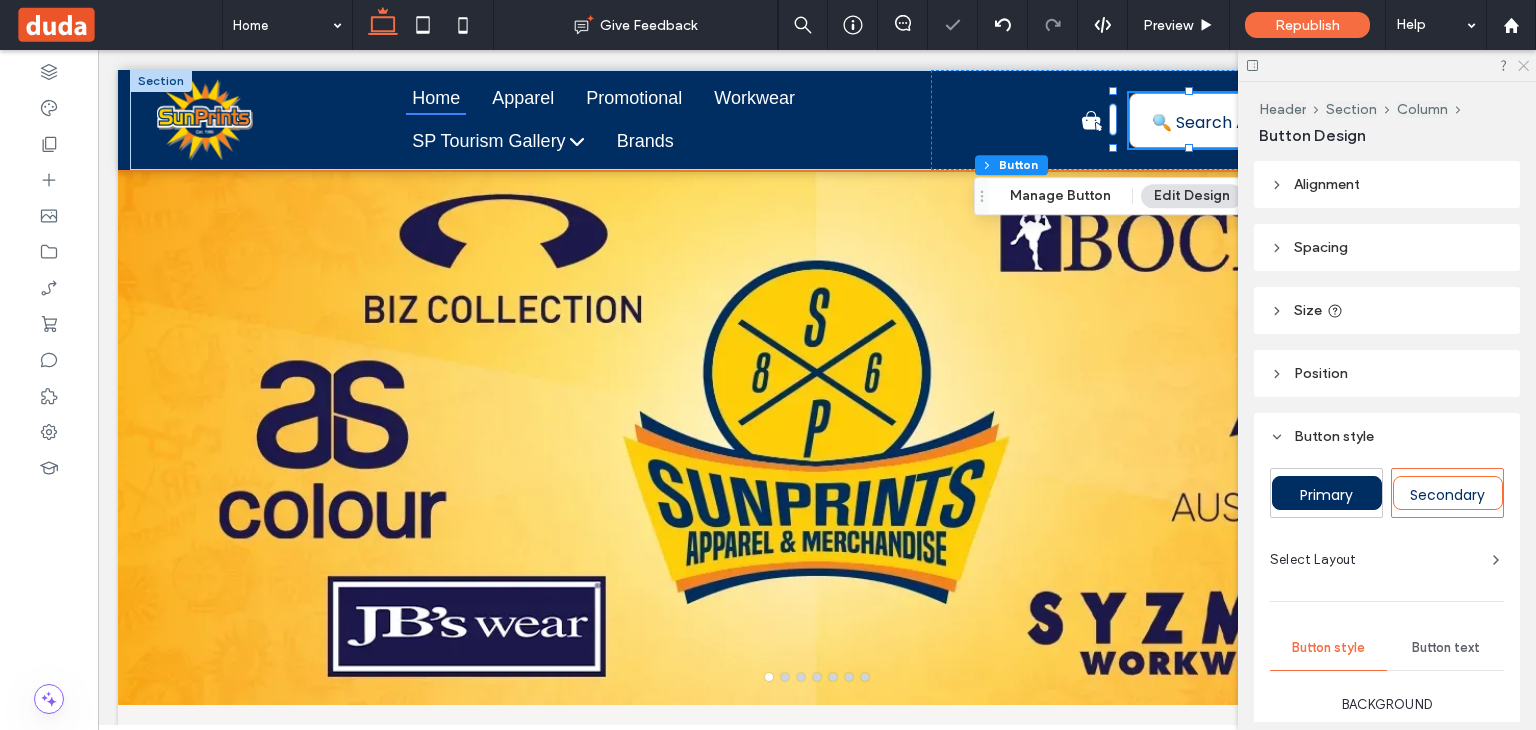 click 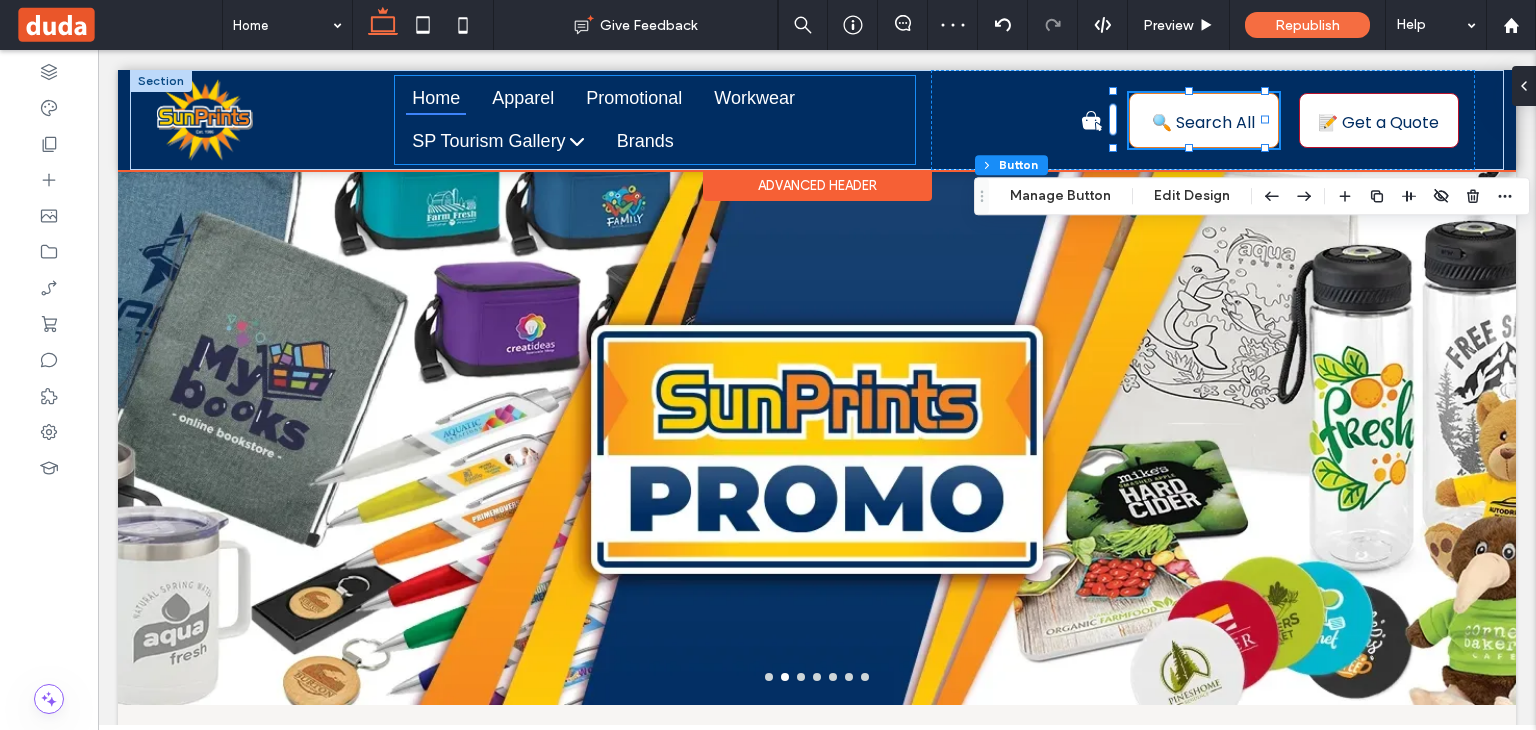 click on "Home
Apparel
Title
Search All Apparel
Shirts & Tops
Tee-Shirts, Long Sleeves, Singlets, Polo Shirts, Dress Shirts
Outerwear
Outerwear" at bounding box center (654, 120) 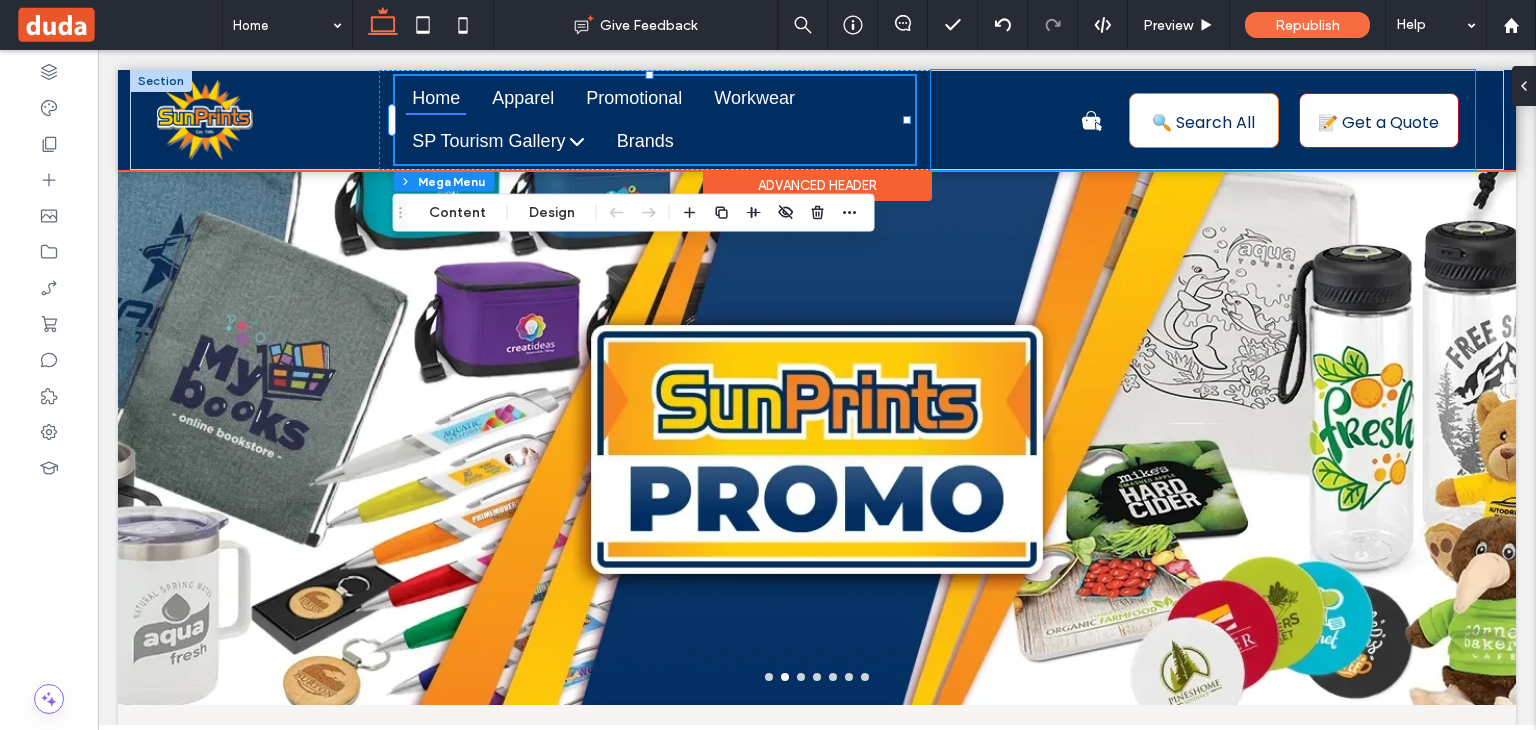click on "📝 Get a Quote
Your Cart
1.1M Dog Leash 19mm
4
+
4
-
Remove
Stock Colour Knitted Beanies
1
+
1
-
Remove
Stock Colour Knitted Beanies
2
+
2
-
Remove
Womens Classic Knee Length Skirt
1
+
1
-
Remove
Flip Flops
1
+
1
-
Remove" at bounding box center [1203, 120] 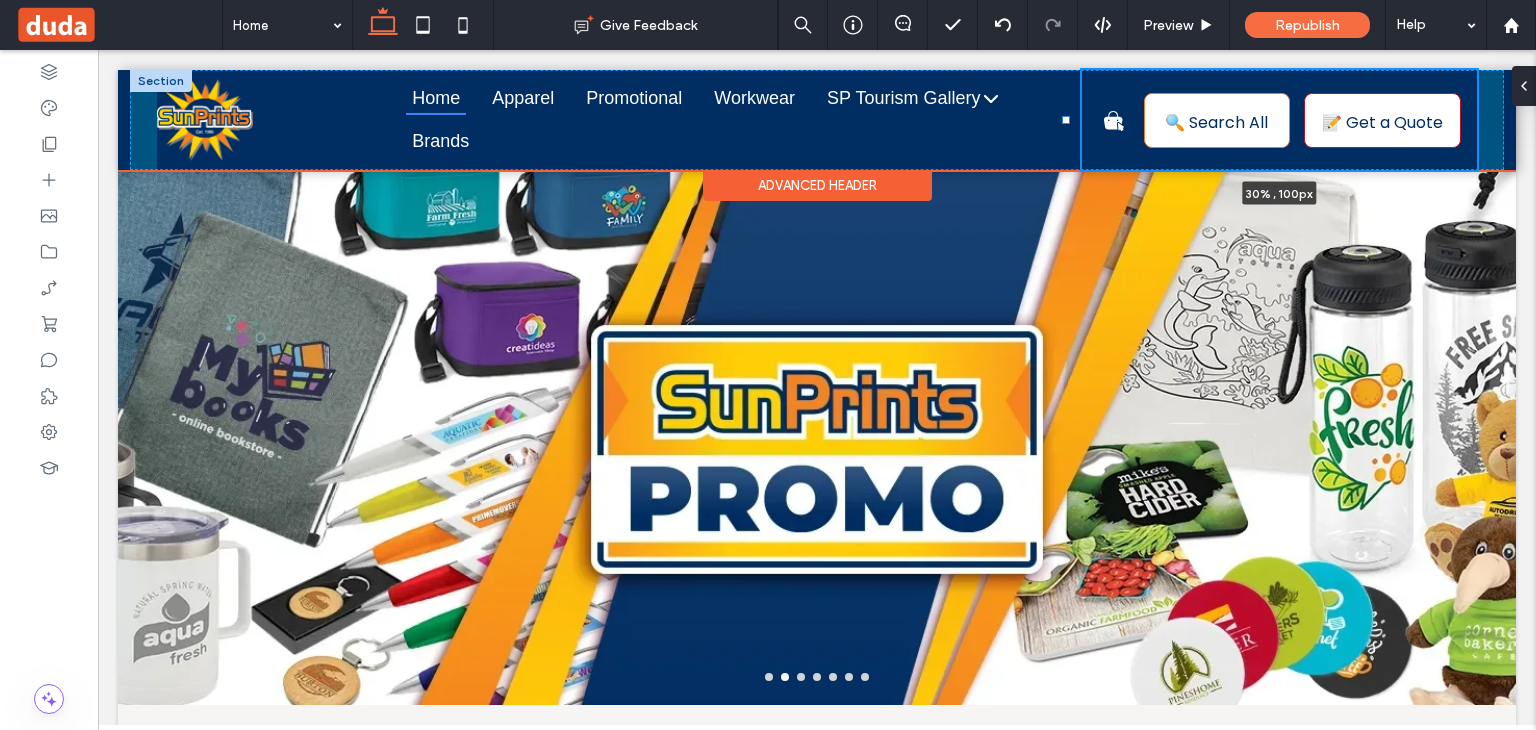 drag, startPoint x: 920, startPoint y: 117, endPoint x: 1064, endPoint y: 117, distance: 144 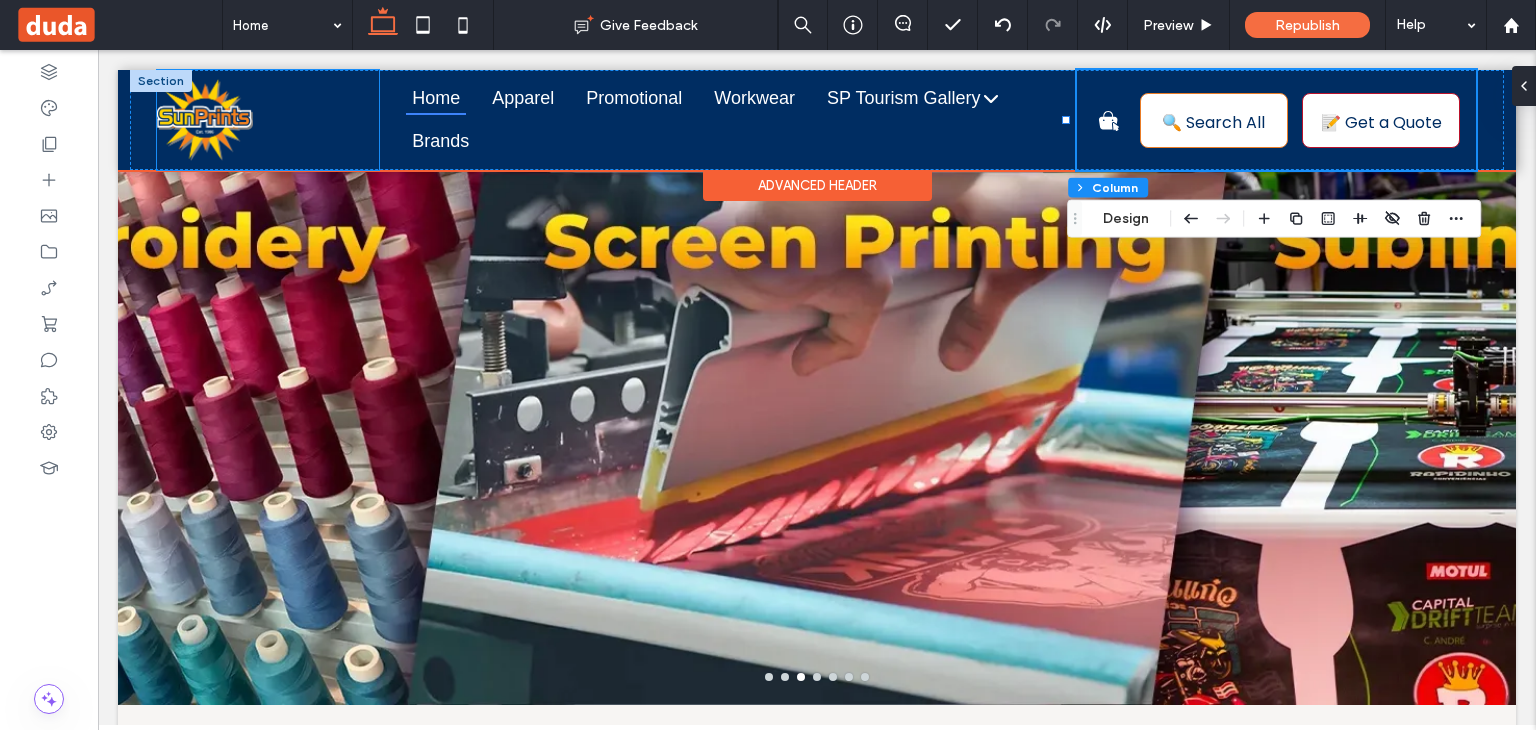 click at bounding box center [268, 120] 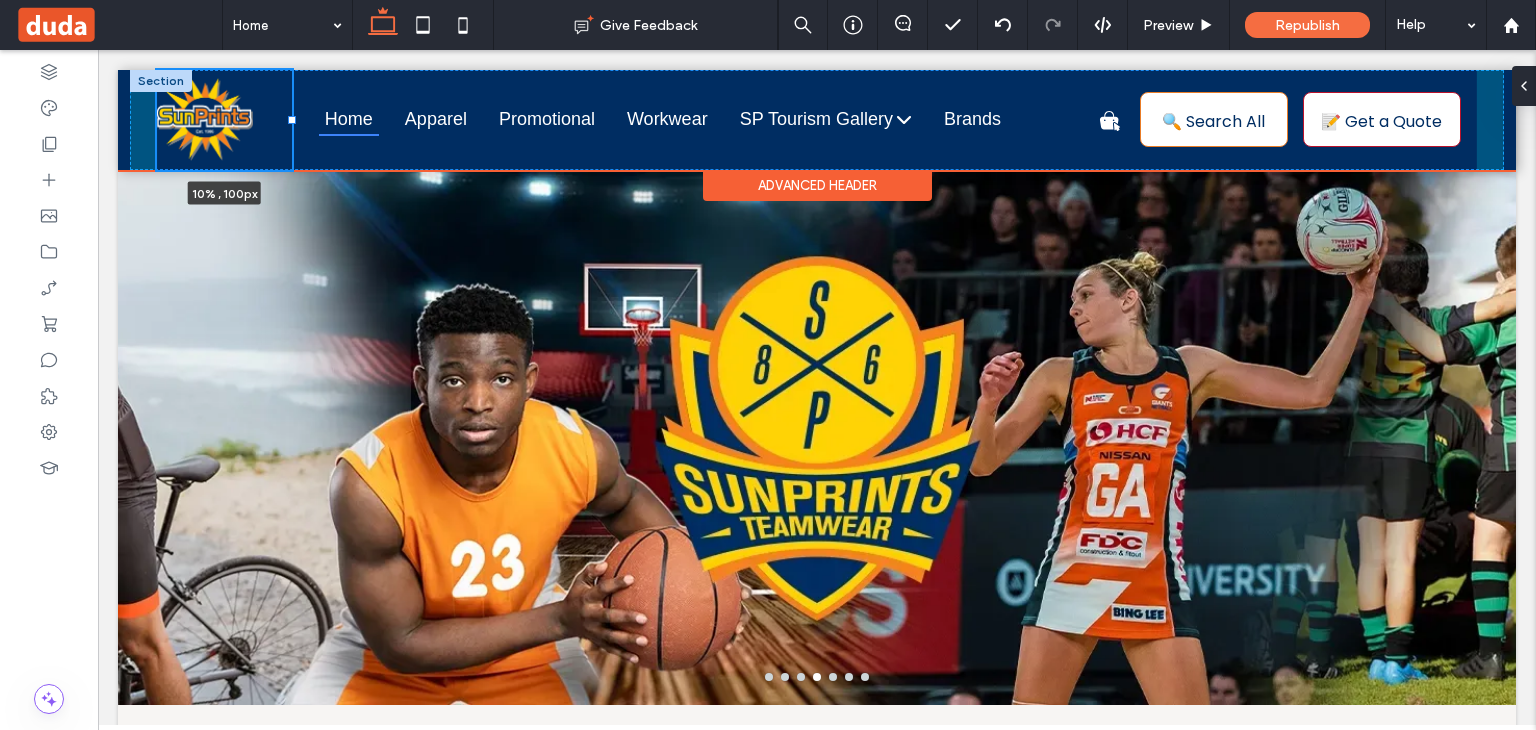 drag, startPoint x: 375, startPoint y: 119, endPoint x: 290, endPoint y: 113, distance: 85.2115 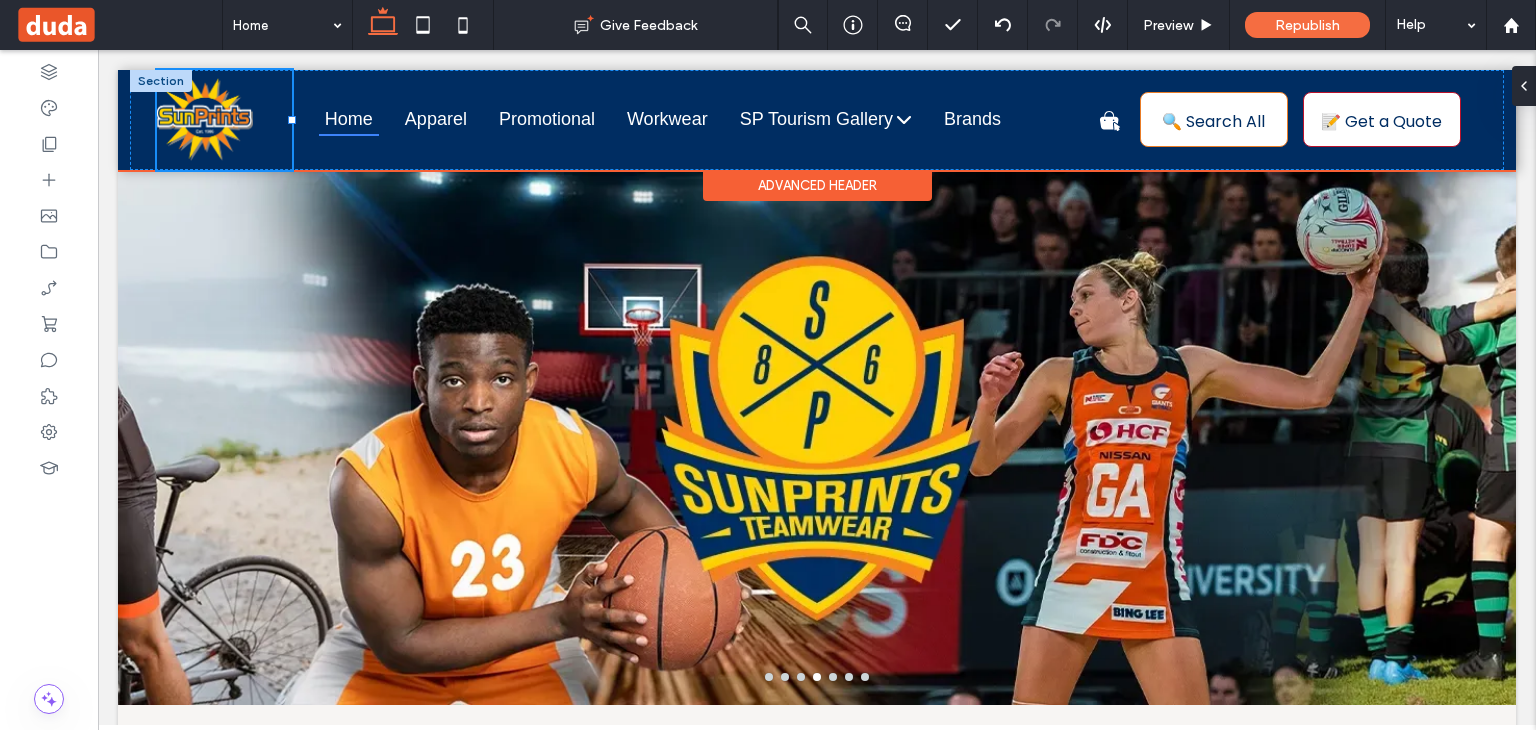 type on "**" 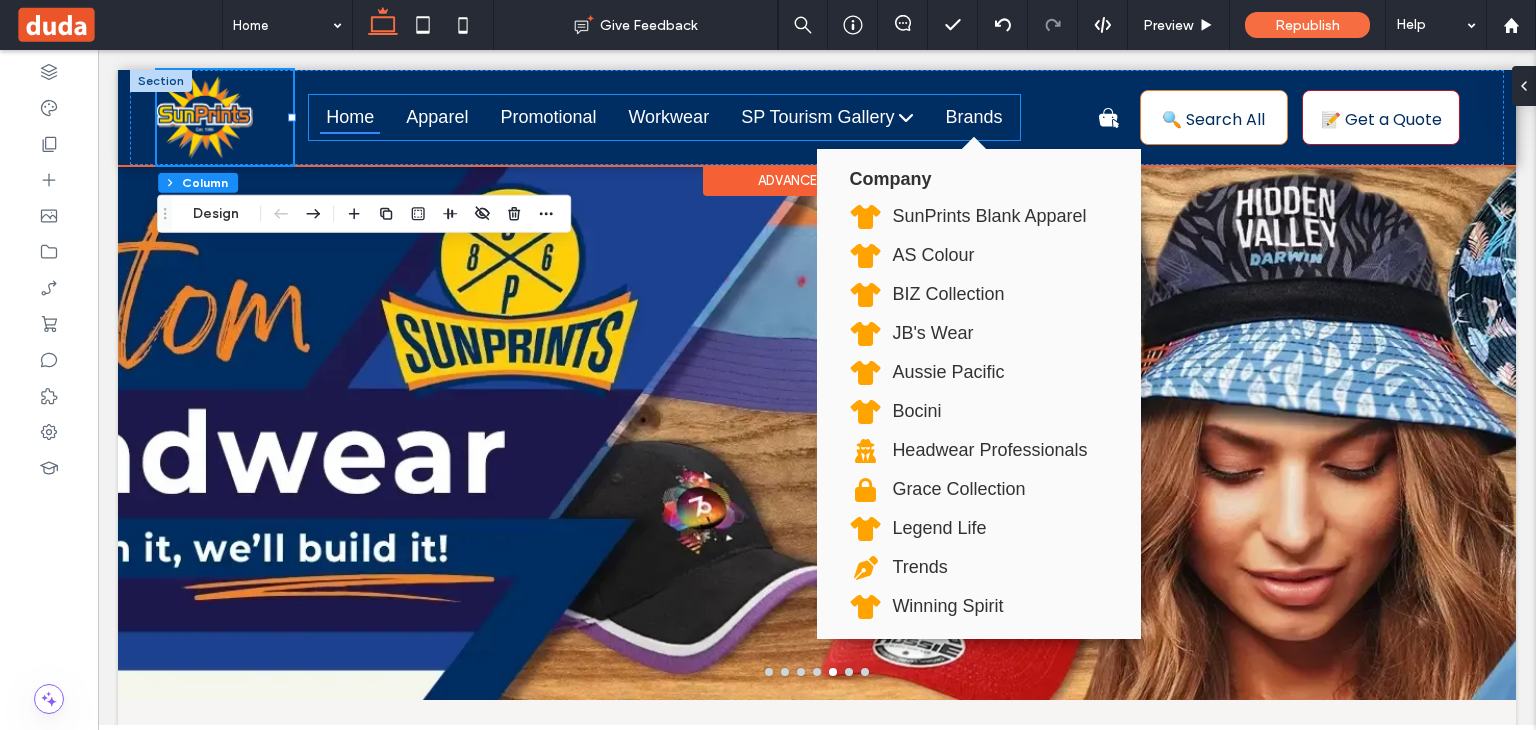 click on "Company
SunPrints Blank Apparel
AS Colour
BIZ Collection
JB's Wear" at bounding box center (979, 156) 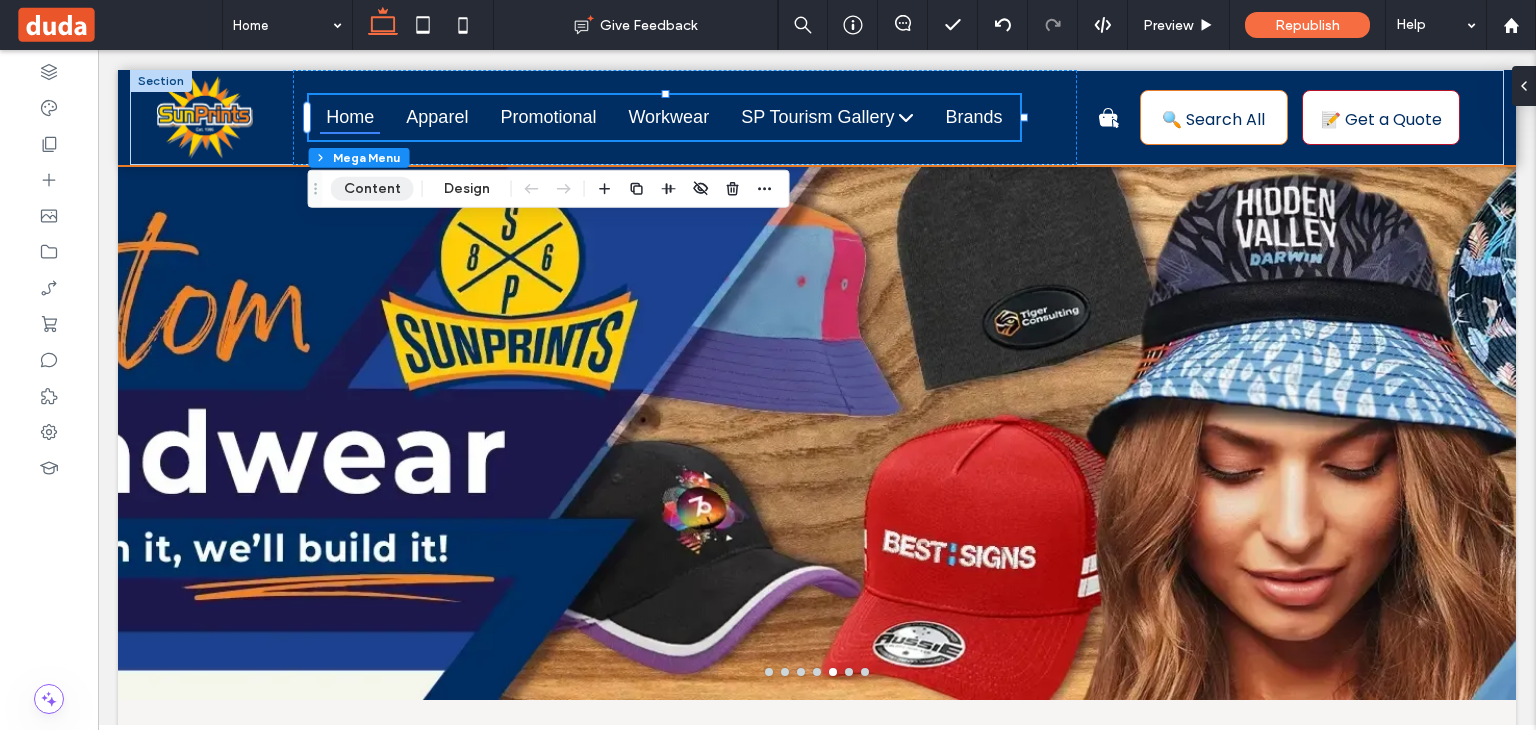 click on "Content" at bounding box center [372, 189] 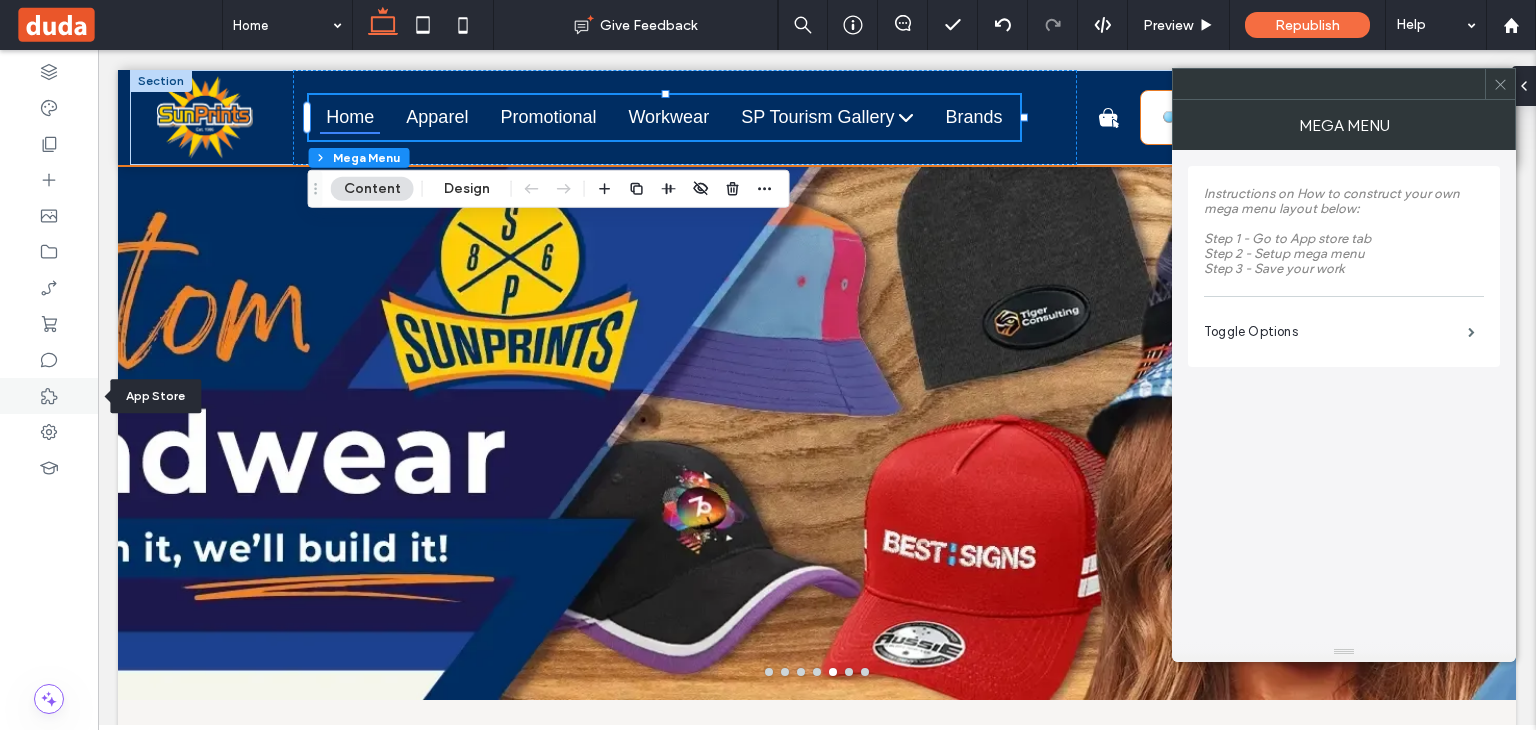 click 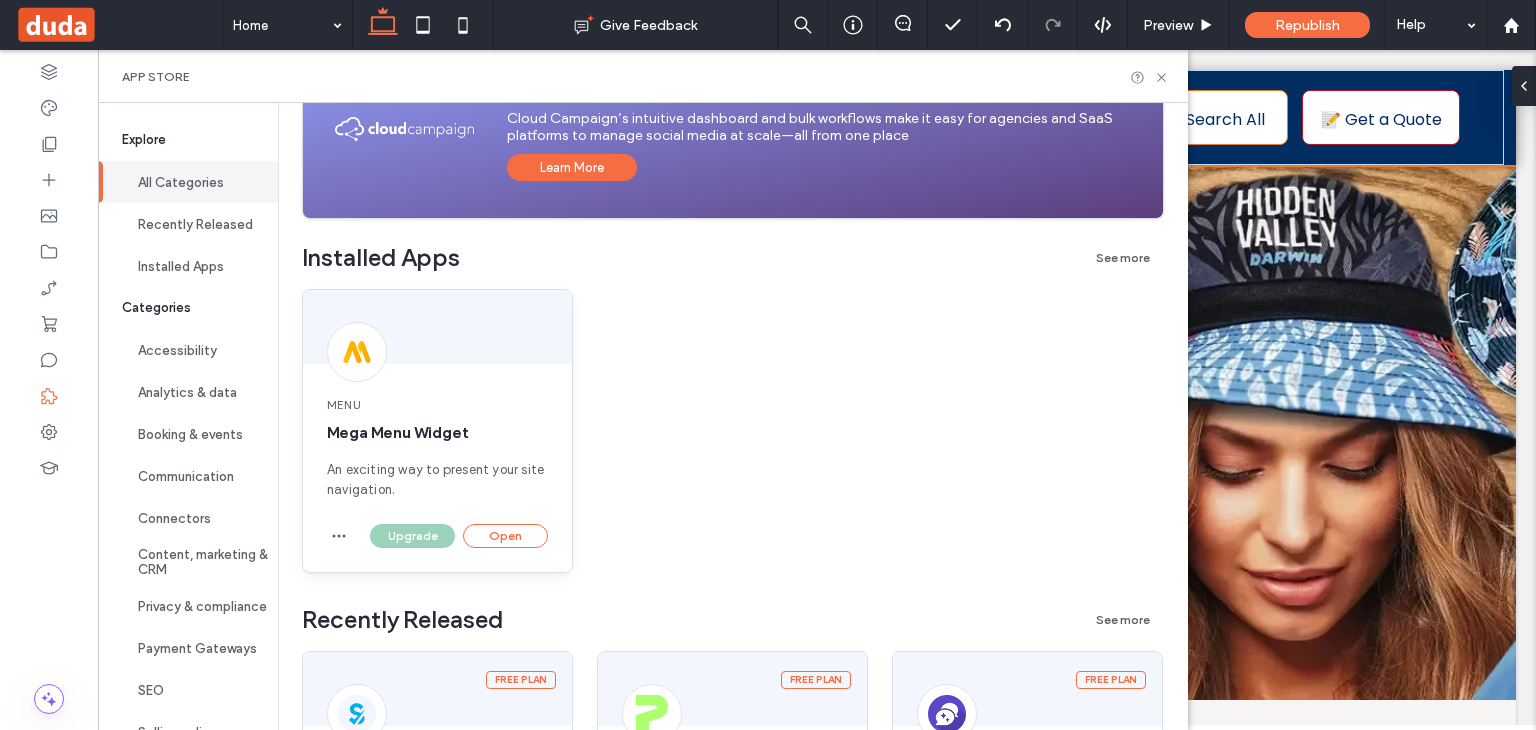 scroll, scrollTop: 236, scrollLeft: 0, axis: vertical 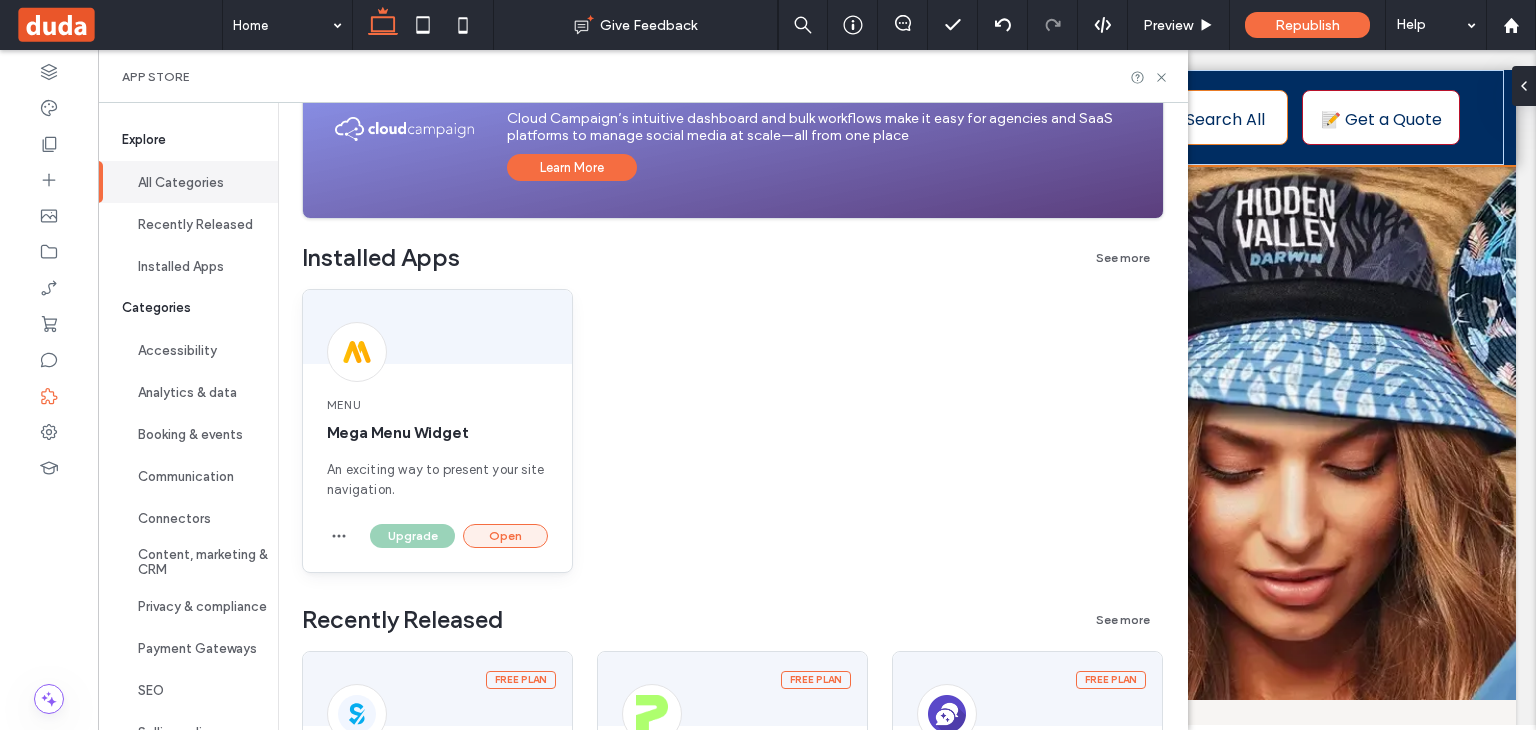 click on "Open" at bounding box center (505, 536) 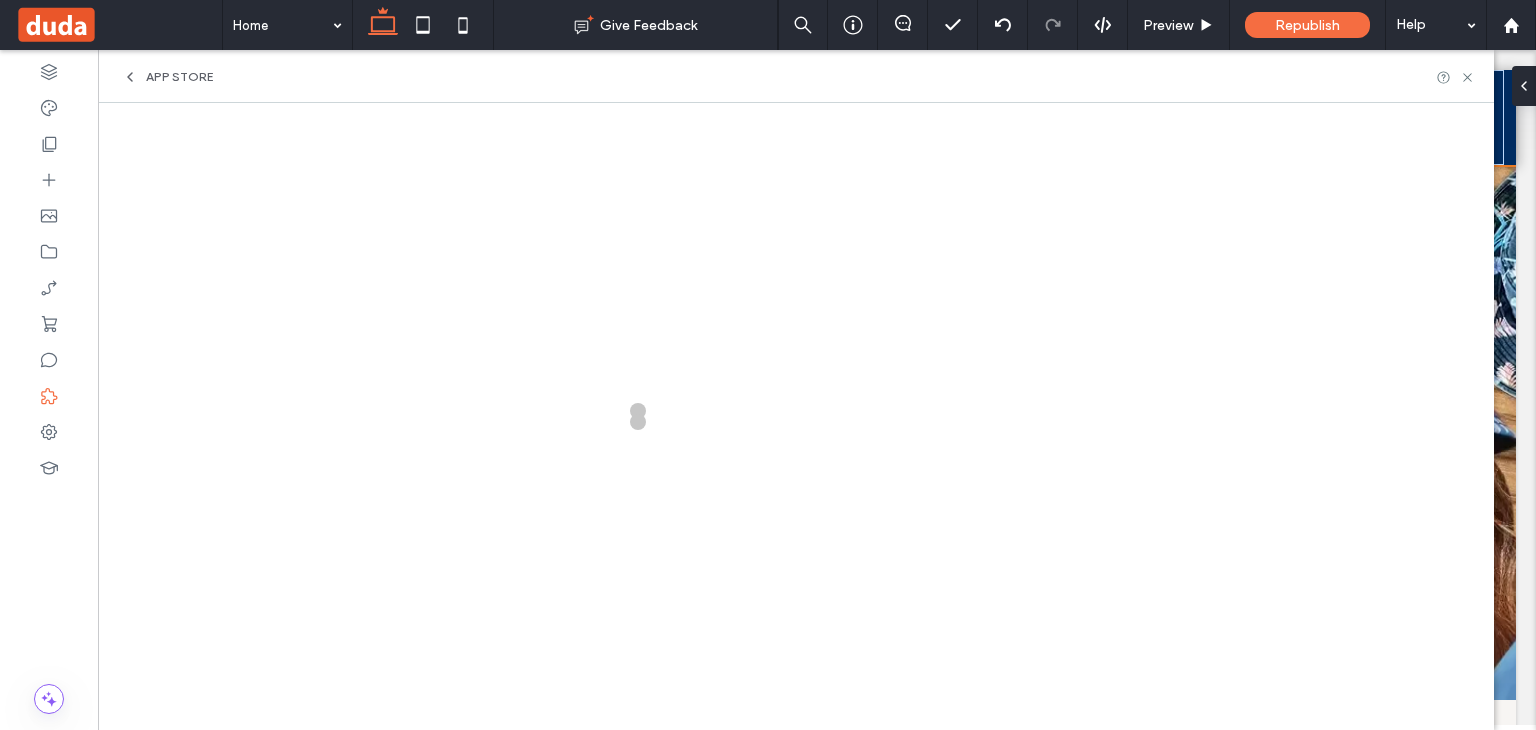 scroll, scrollTop: 0, scrollLeft: 0, axis: both 